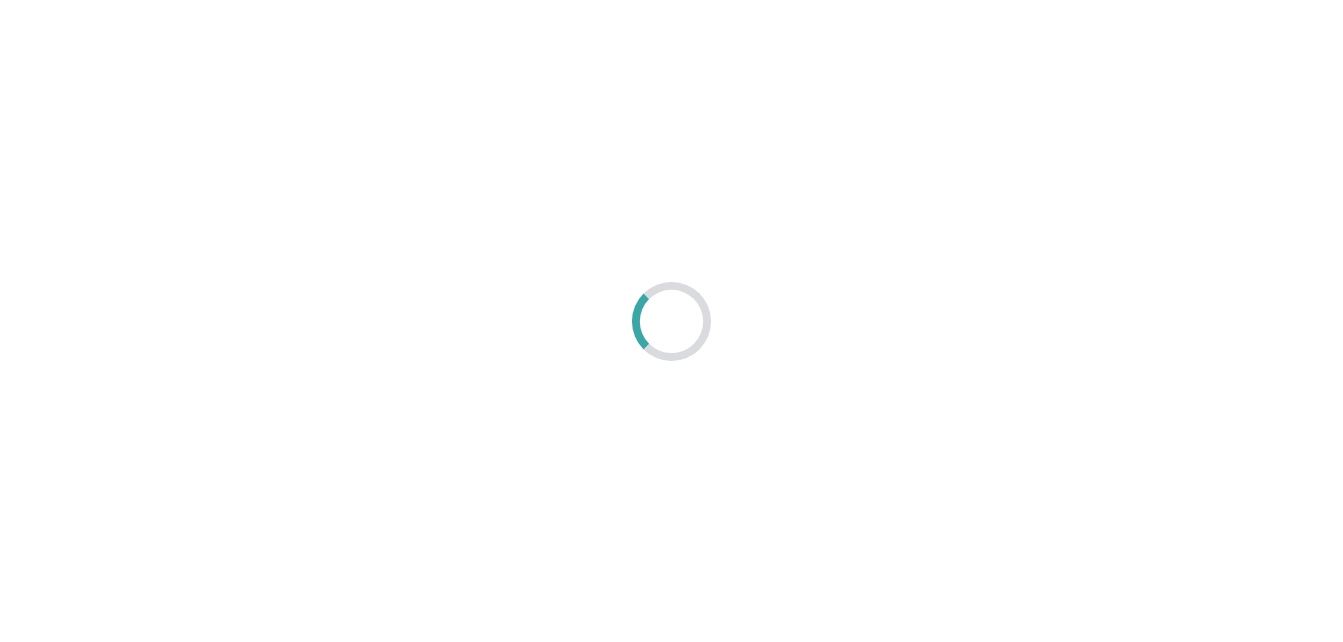 scroll, scrollTop: 0, scrollLeft: 0, axis: both 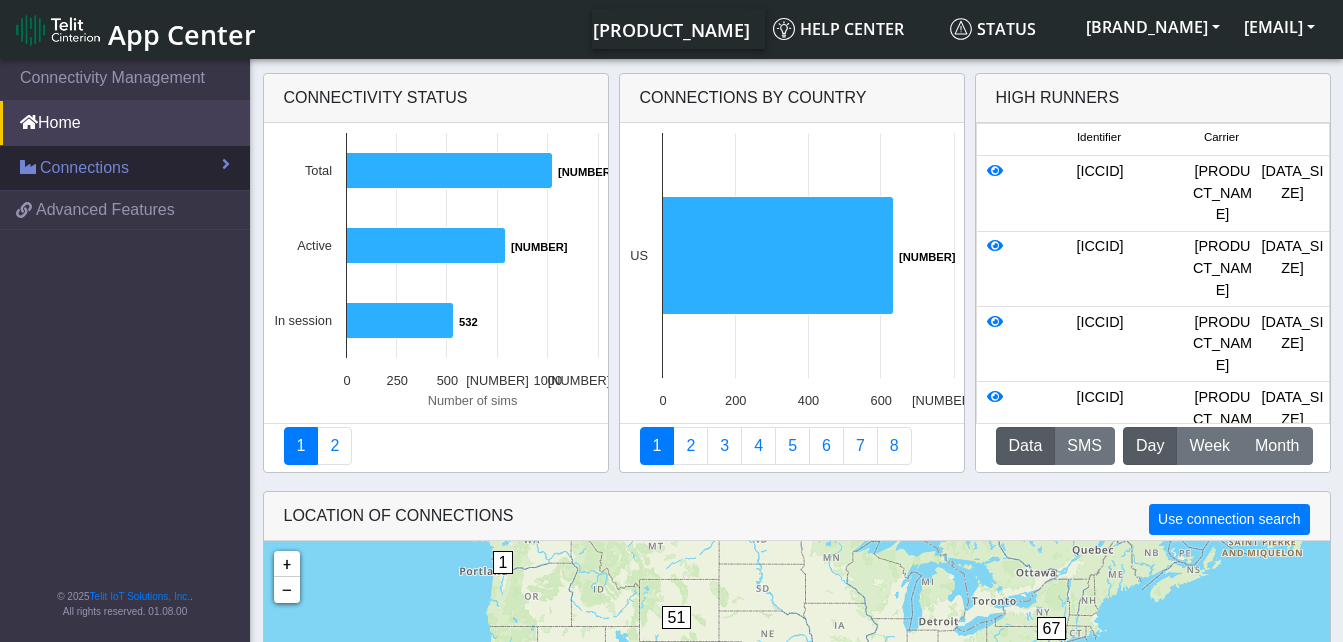 click on "Connections" at bounding box center (84, 168) 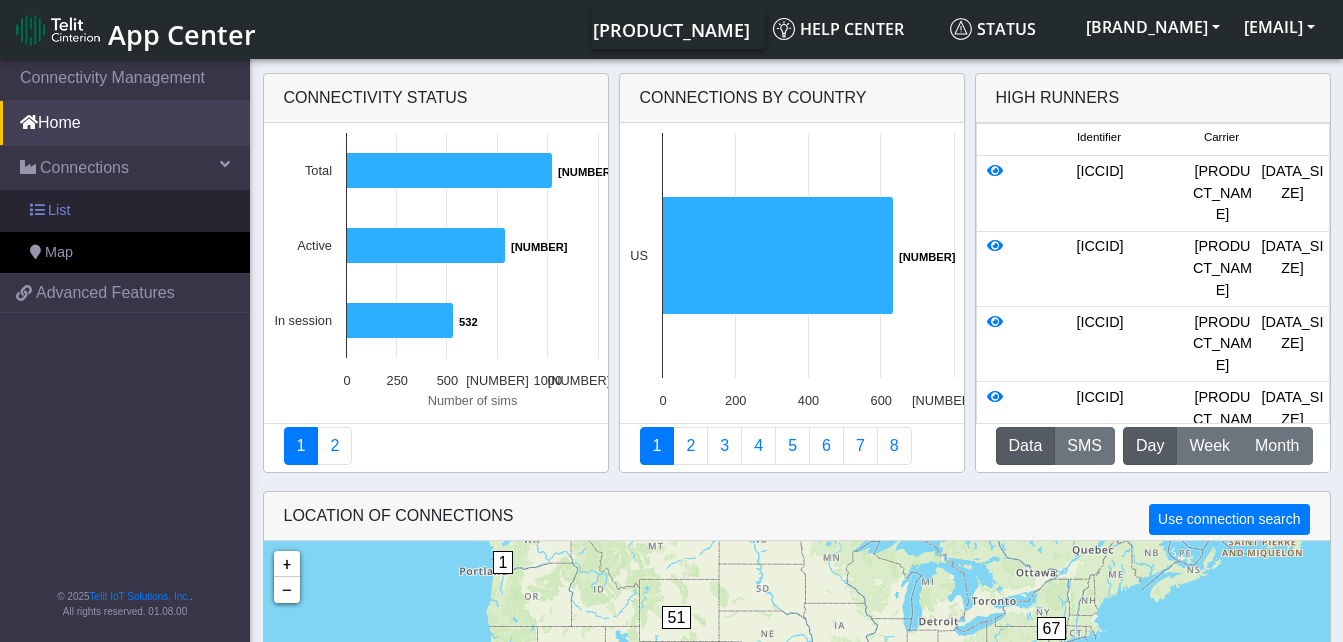 click on "List" at bounding box center [125, 211] 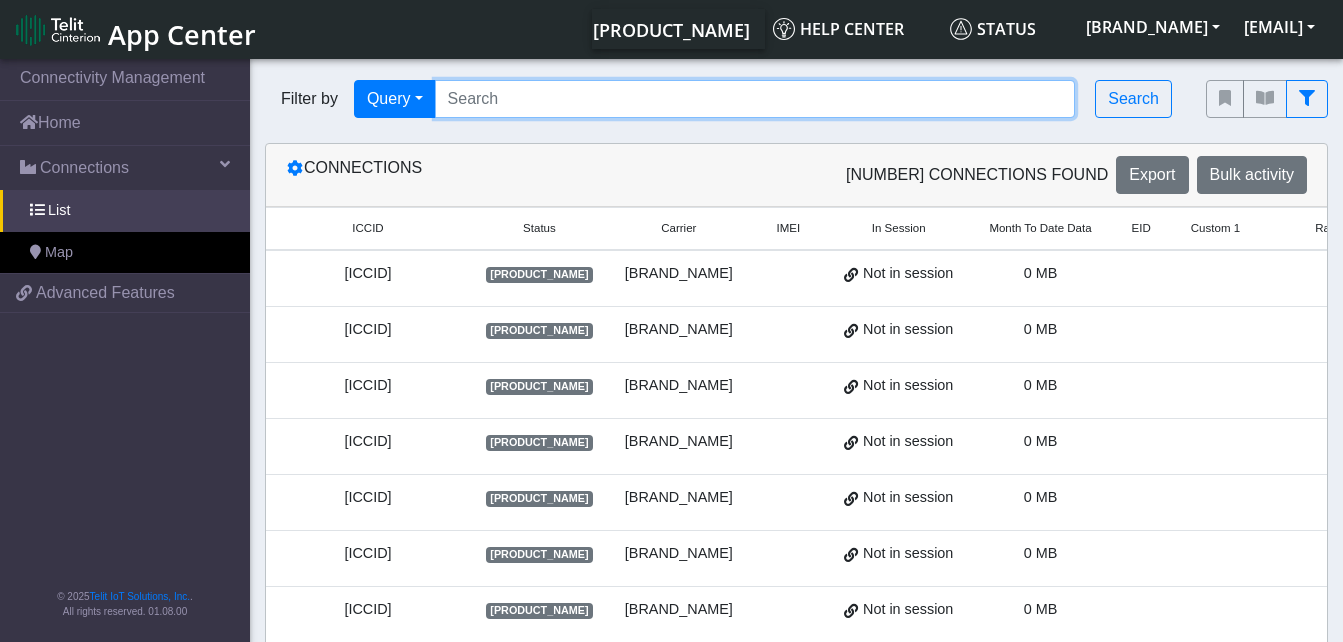 click at bounding box center (755, 99) 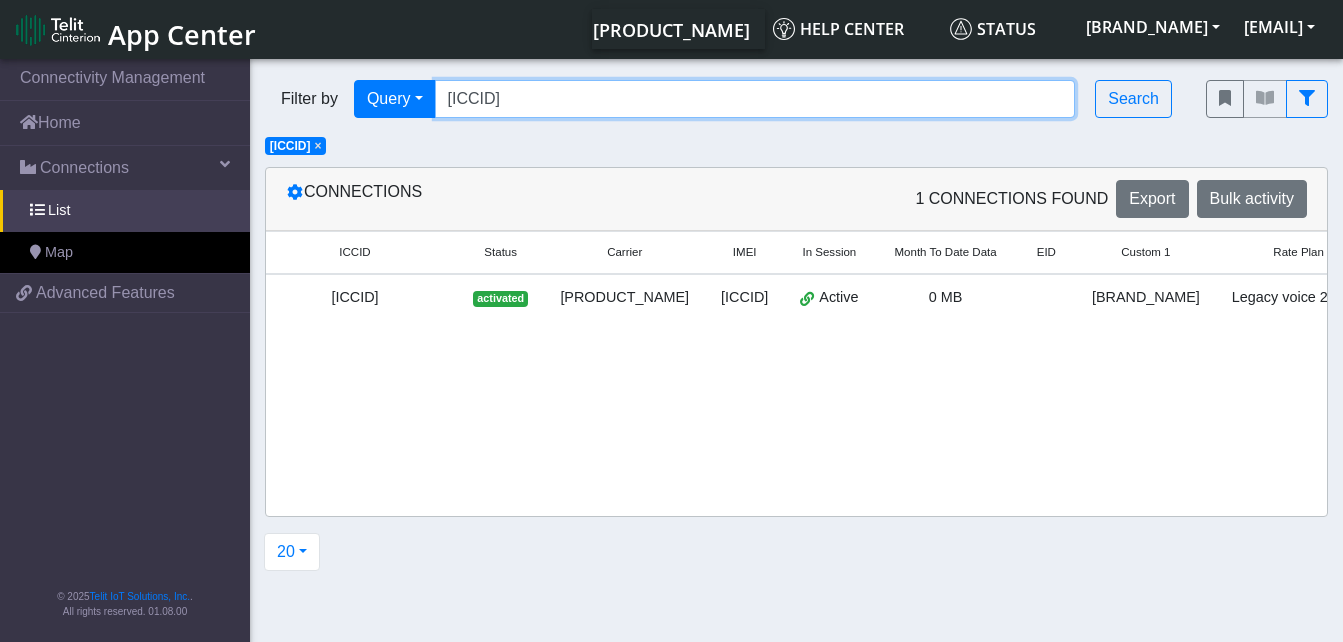 scroll, scrollTop: 0, scrollLeft: 0, axis: both 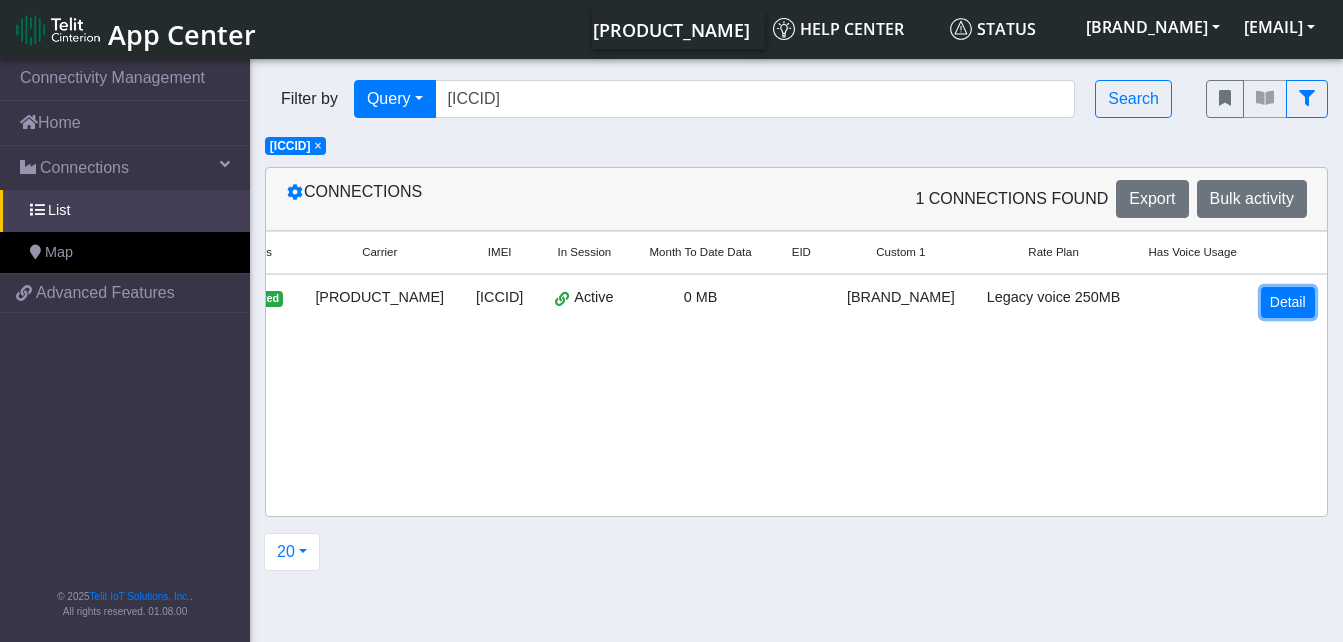 click on "Detail" at bounding box center (1288, 302) 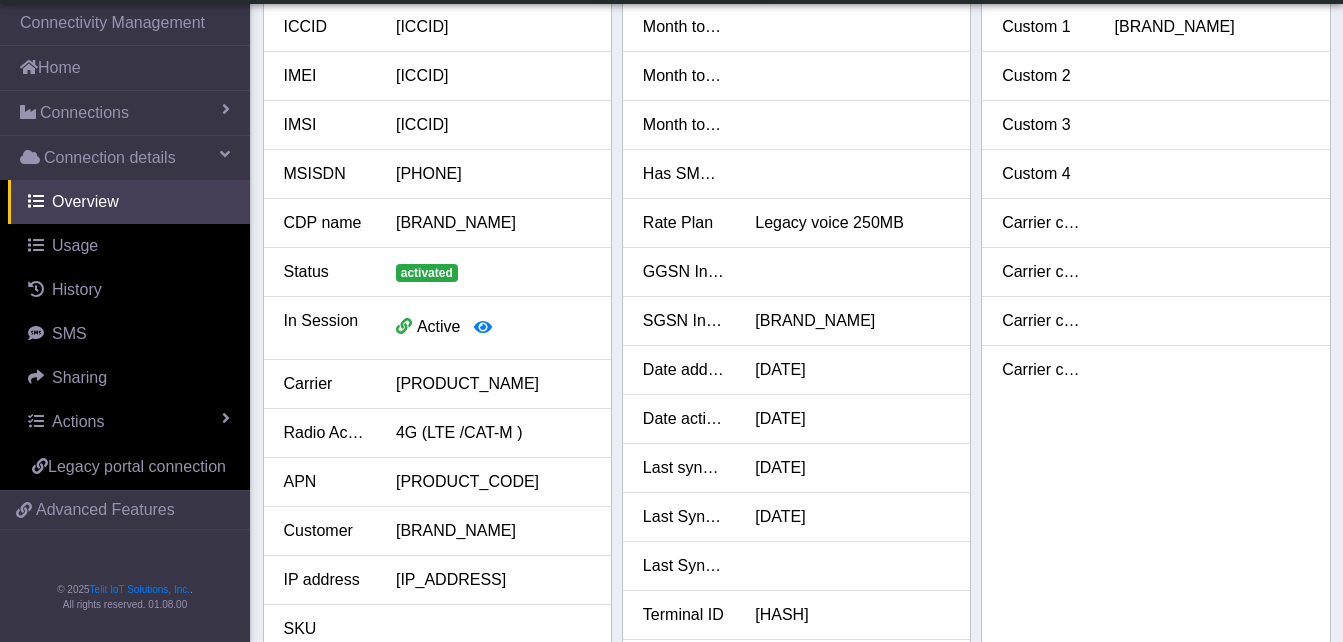 scroll, scrollTop: 0, scrollLeft: 0, axis: both 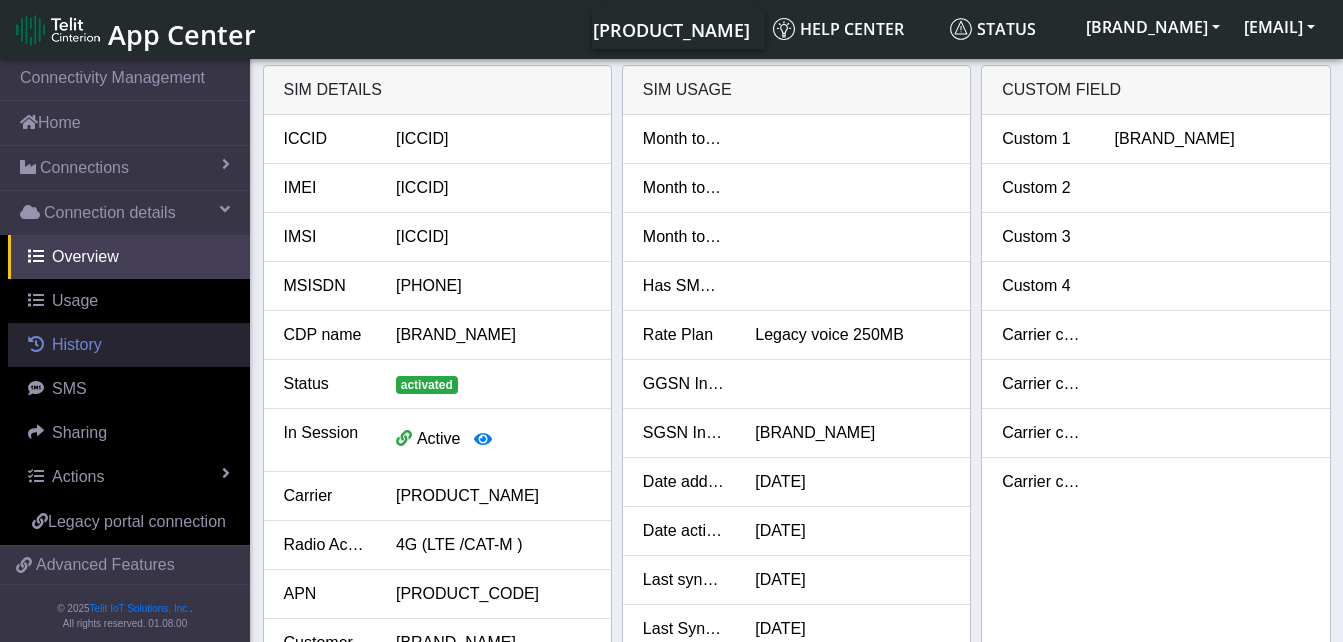 click on "History" at bounding box center (77, 344) 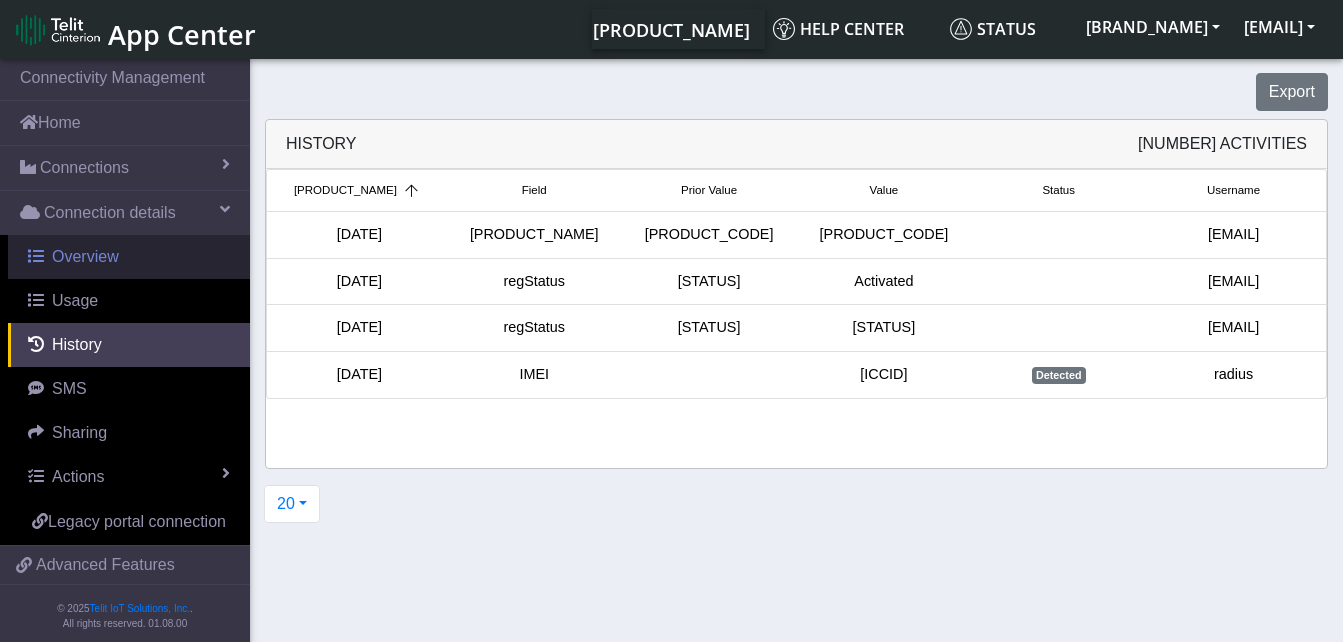 click on "Overview" at bounding box center (129, 257) 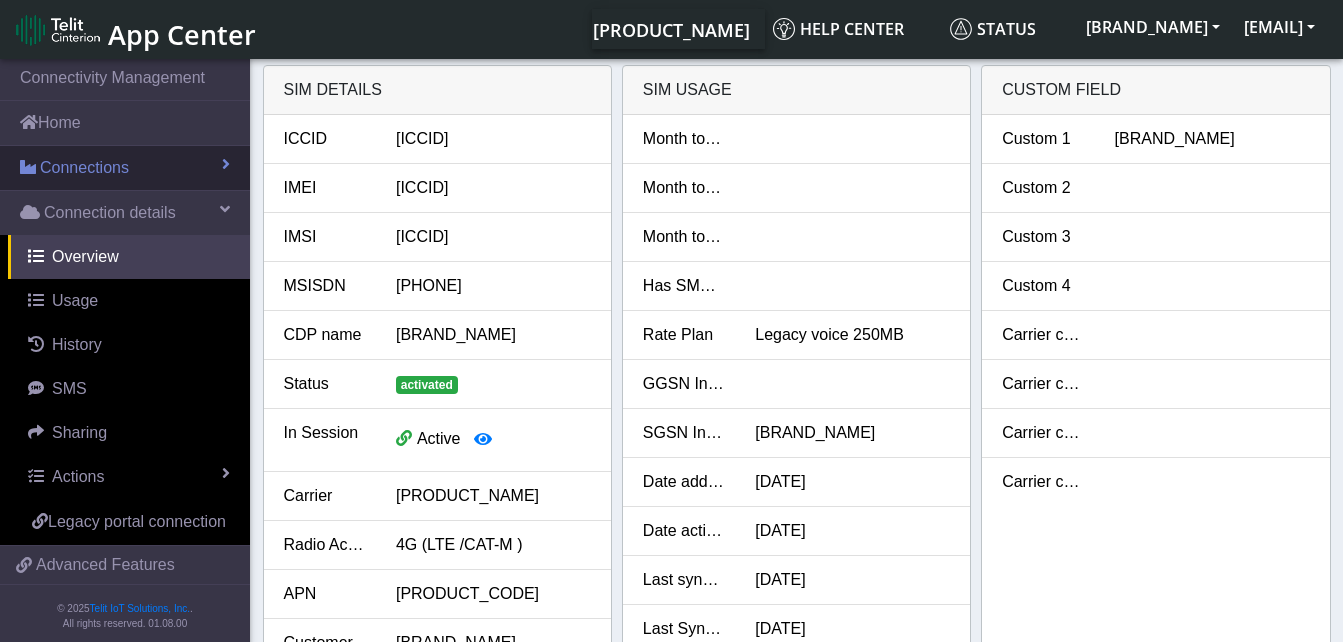scroll, scrollTop: 16, scrollLeft: 0, axis: vertical 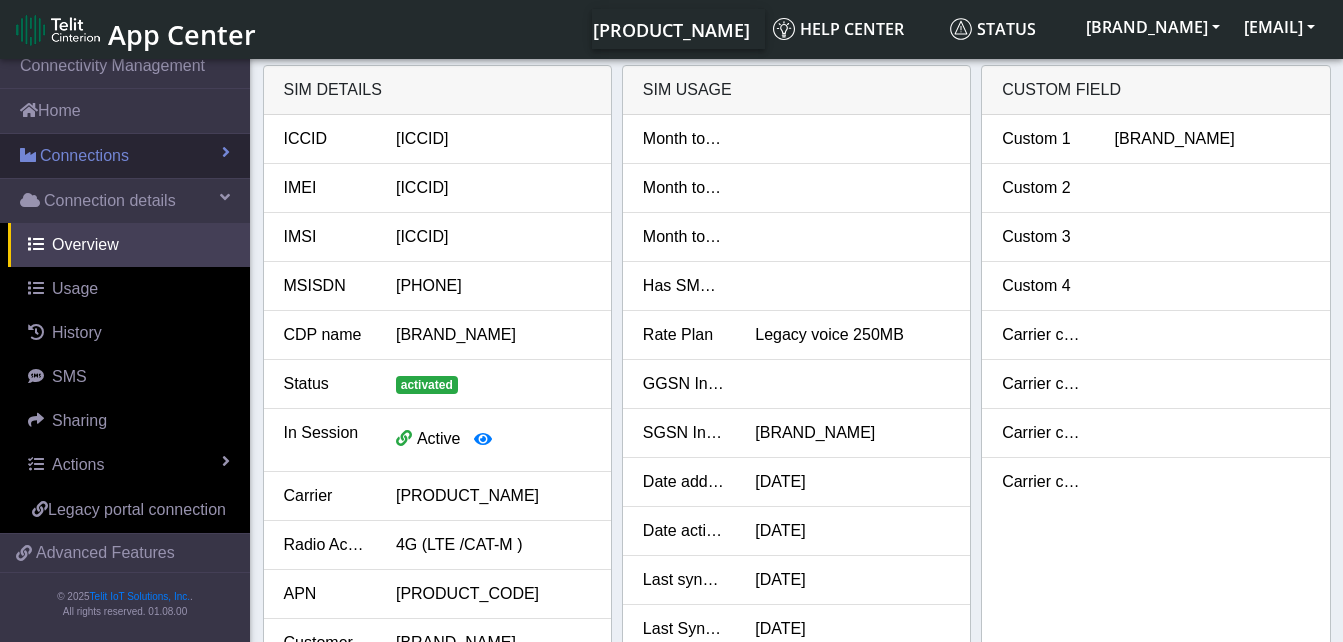 click on "Connections" at bounding box center [125, 156] 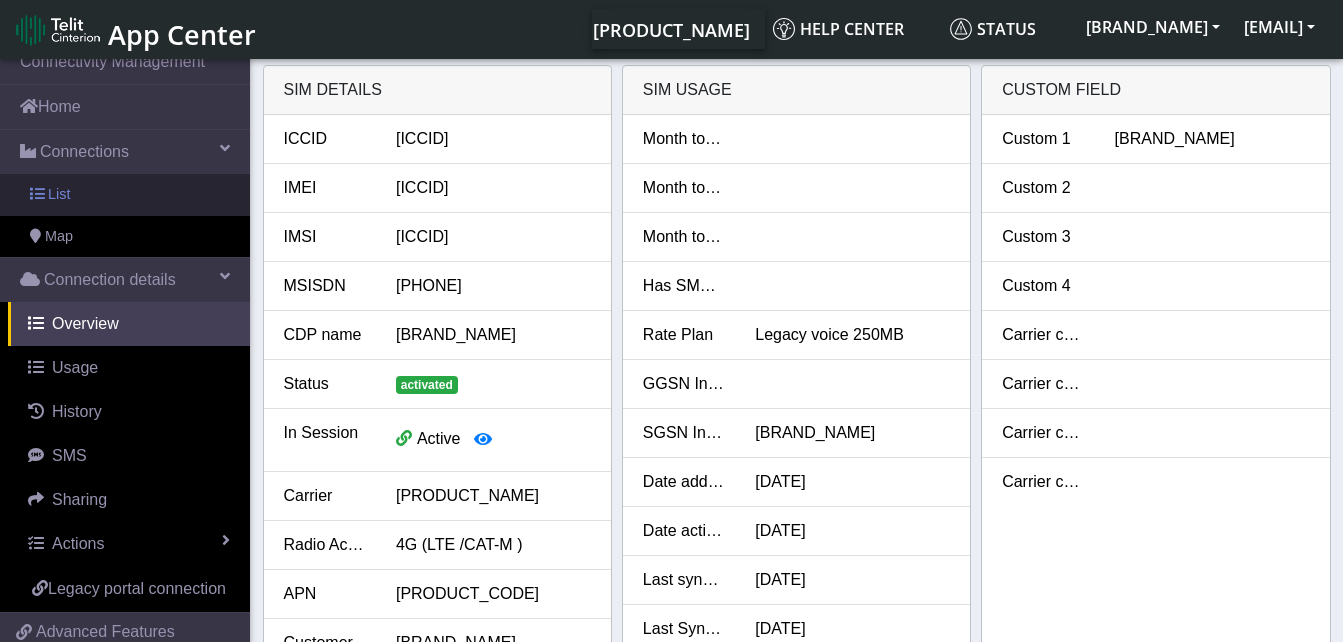 click on "List" at bounding box center (125, 195) 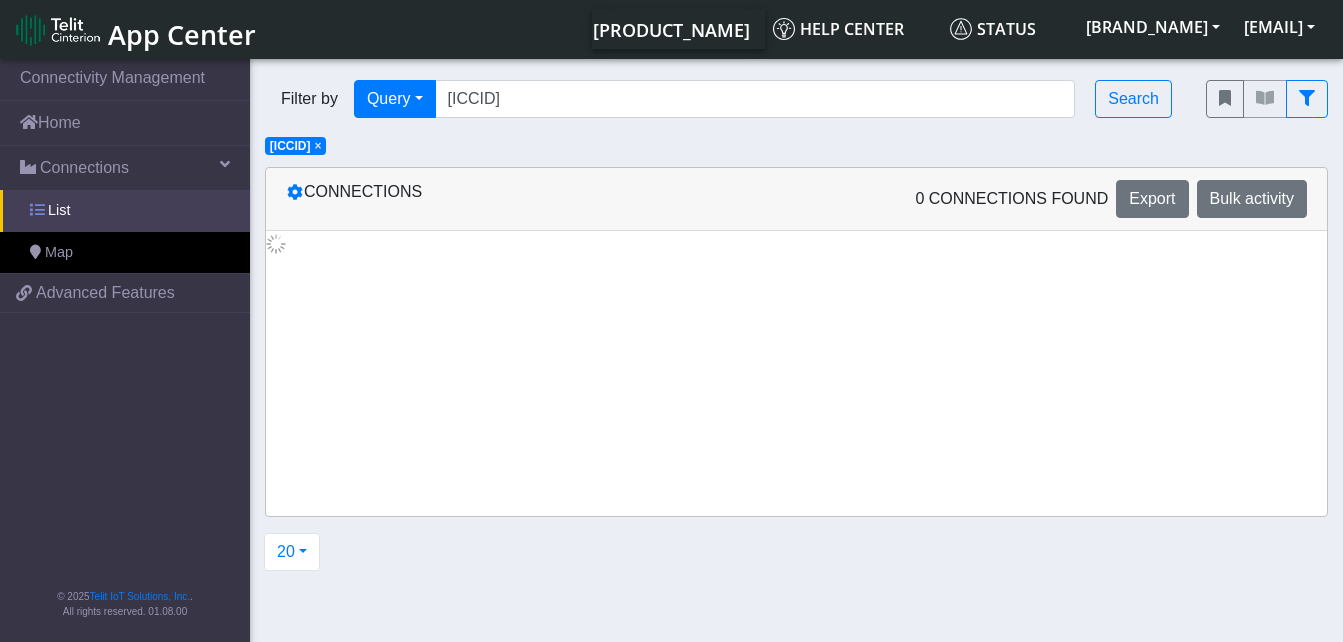 scroll, scrollTop: 0, scrollLeft: 0, axis: both 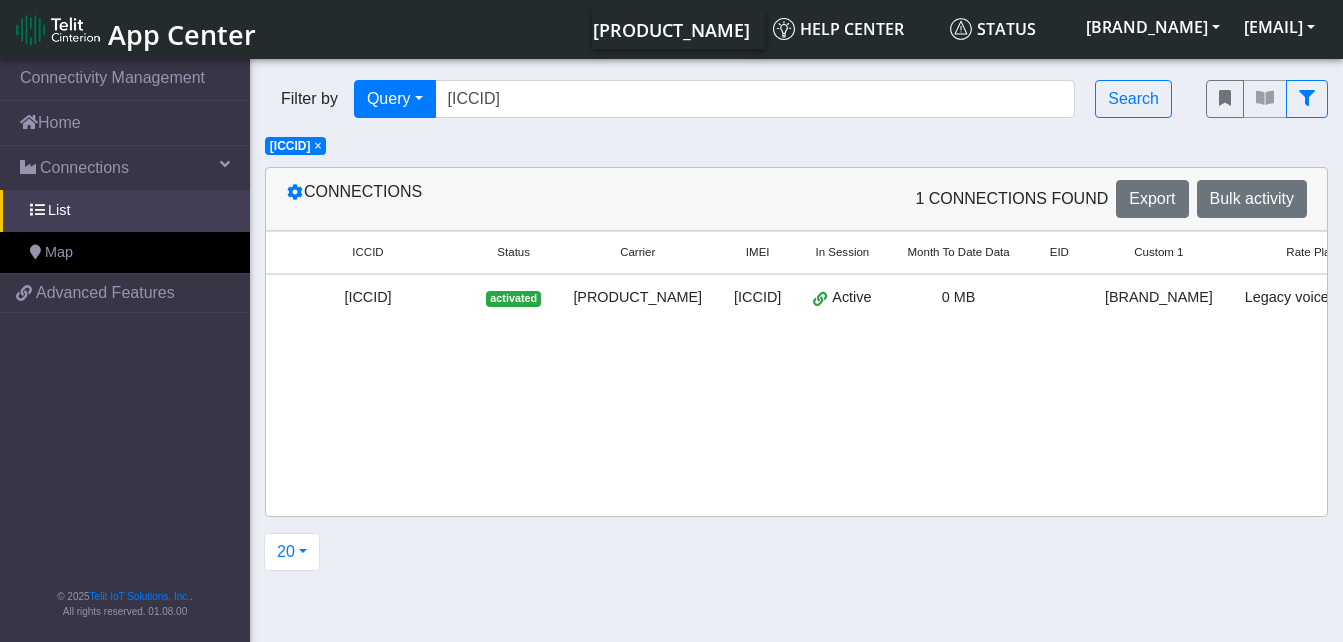 click on "×" 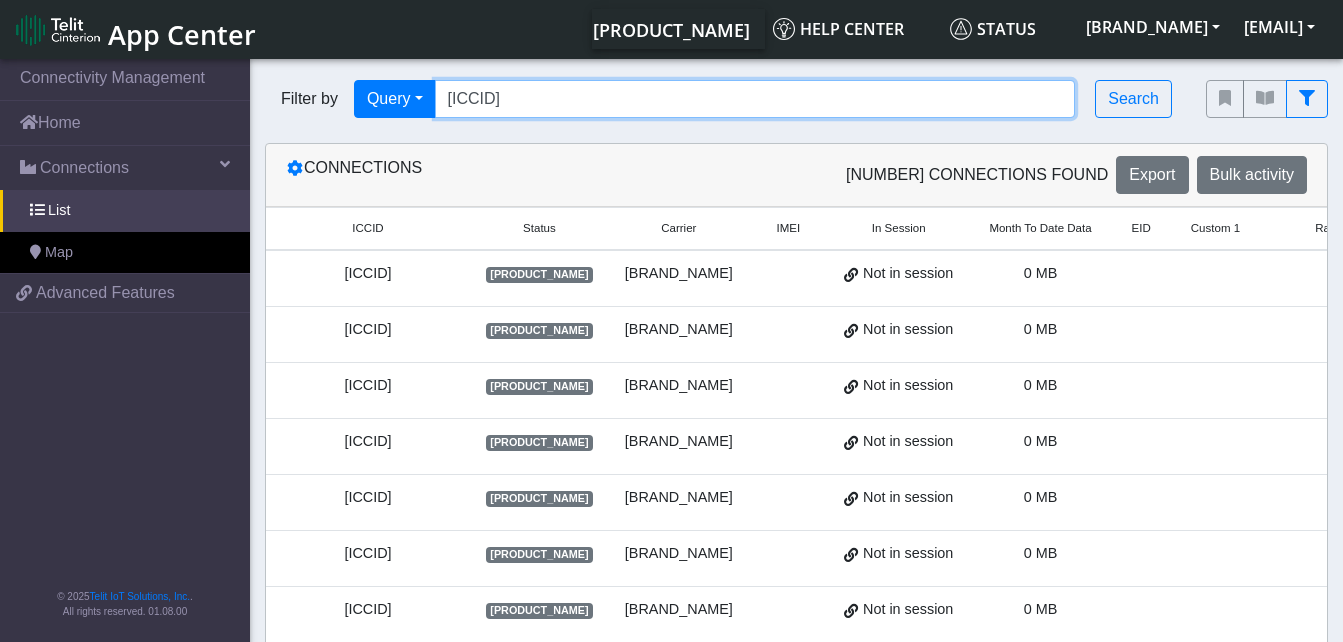 click on "[ICCID]" at bounding box center (755, 99) 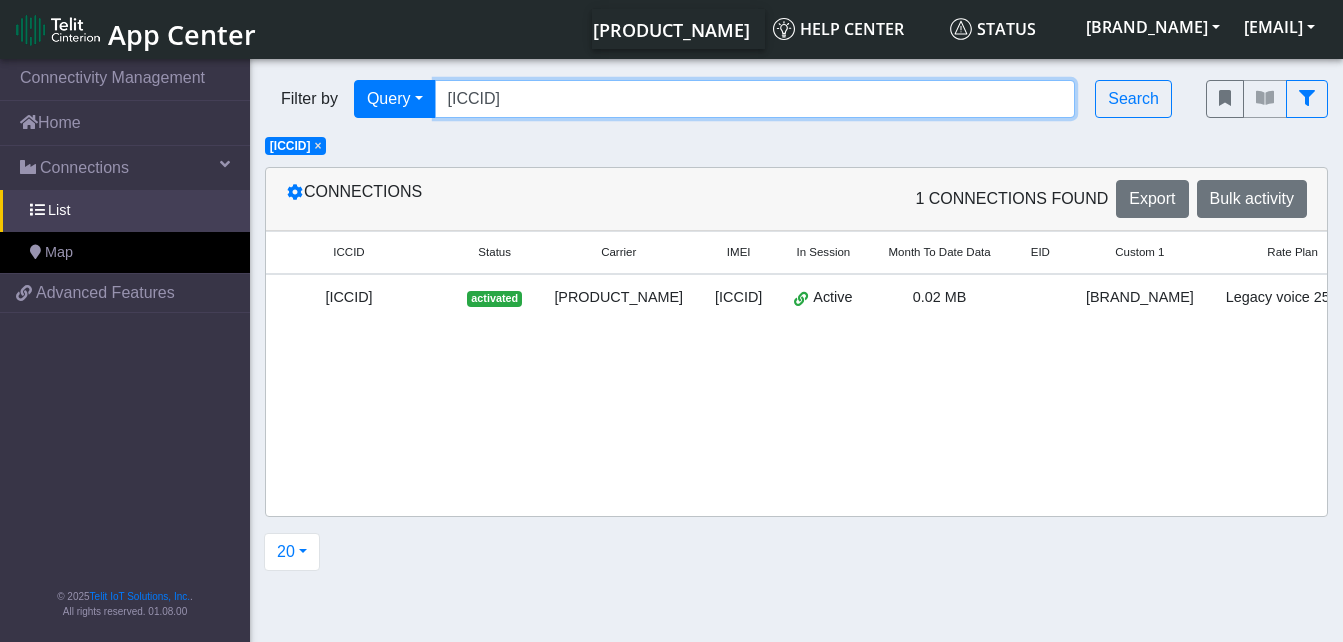 scroll, scrollTop: 0, scrollLeft: 0, axis: both 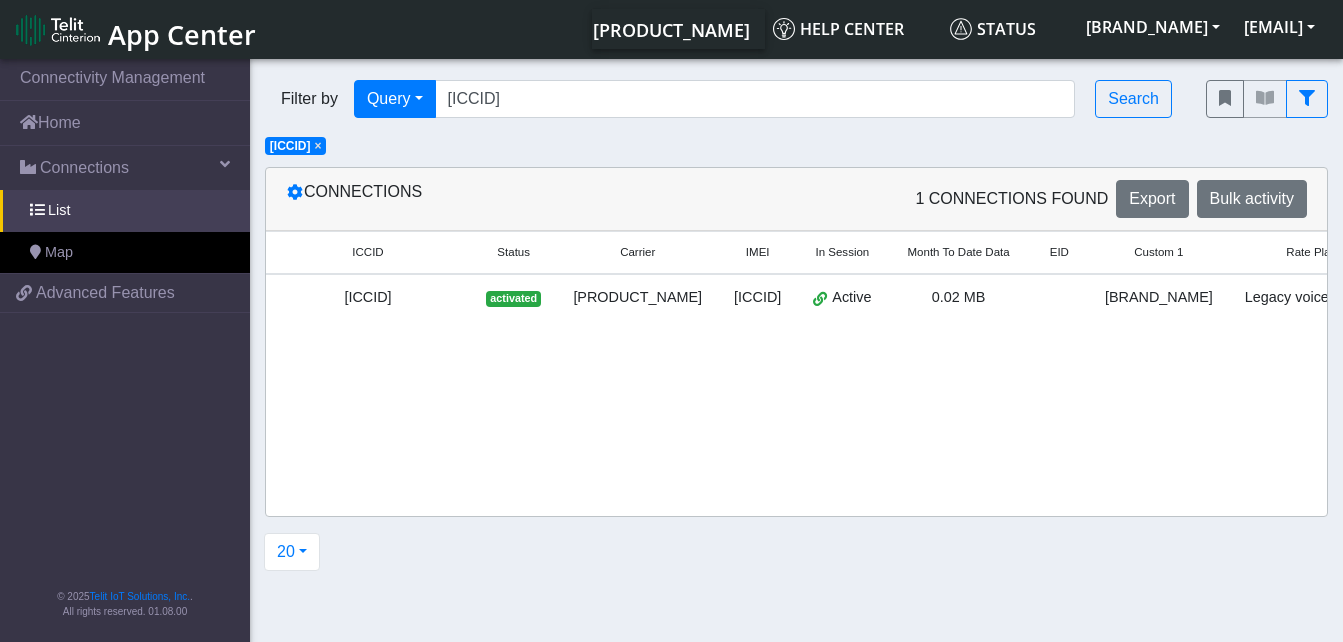 click on "×" 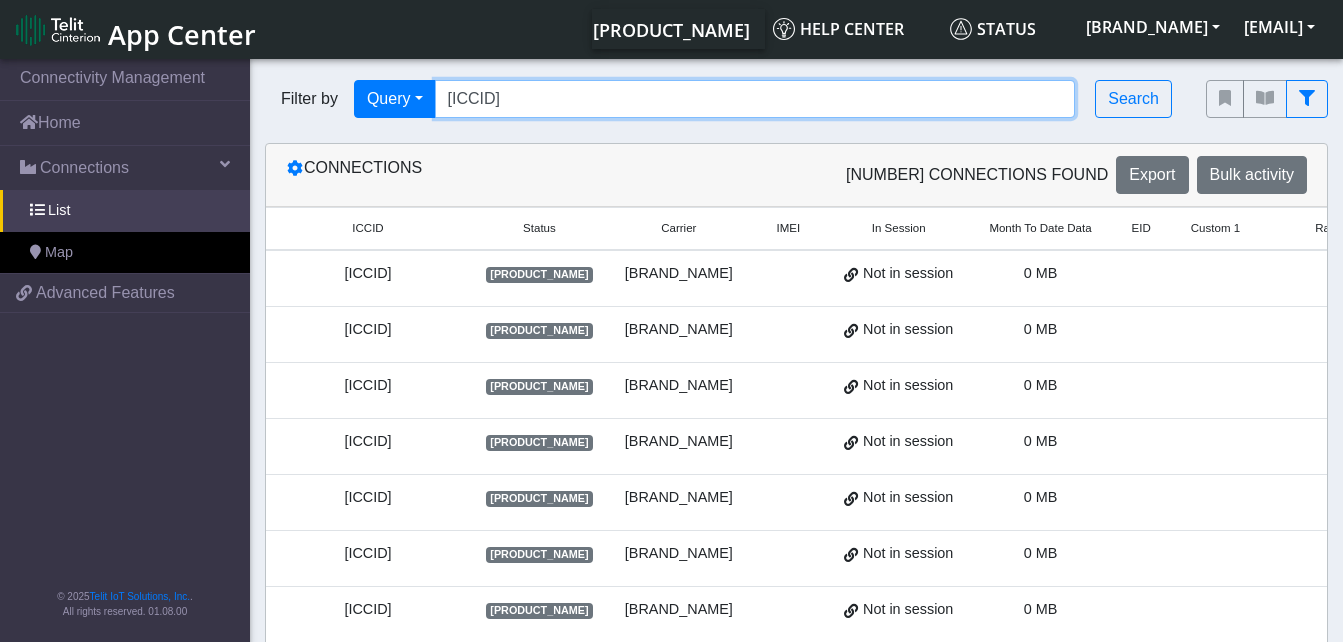 click on "[ICCID]" at bounding box center (755, 99) 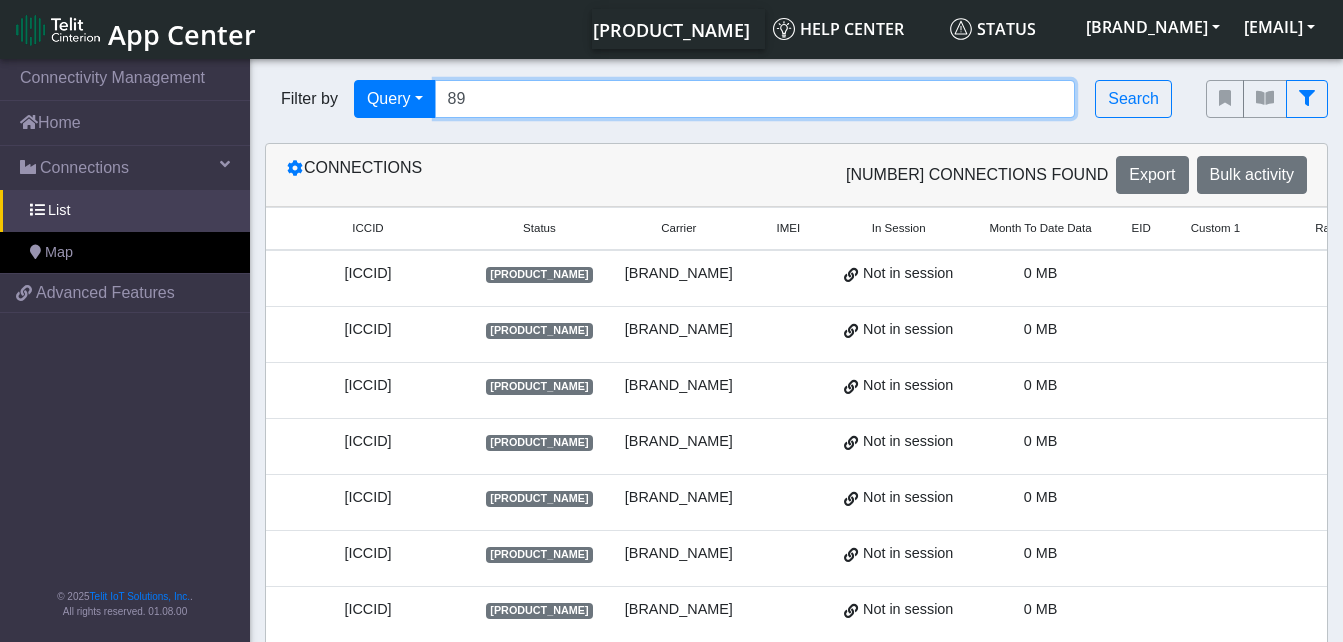type on "8" 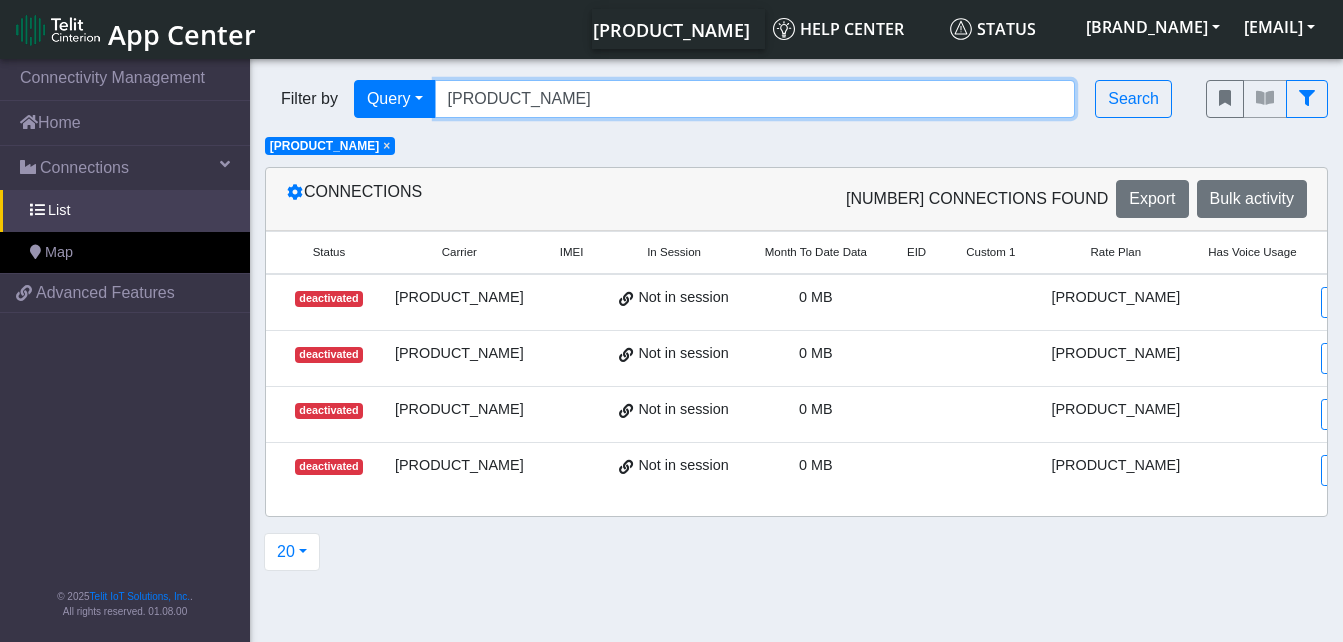 scroll, scrollTop: 0, scrollLeft: 0, axis: both 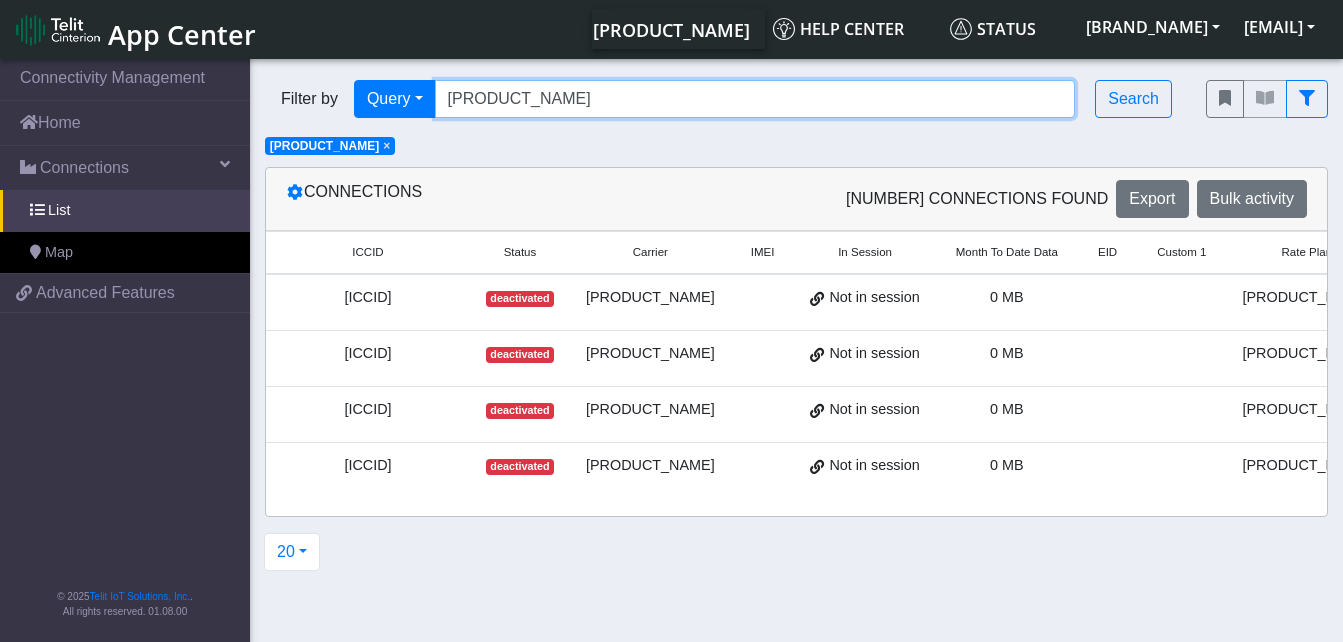 type on "m" 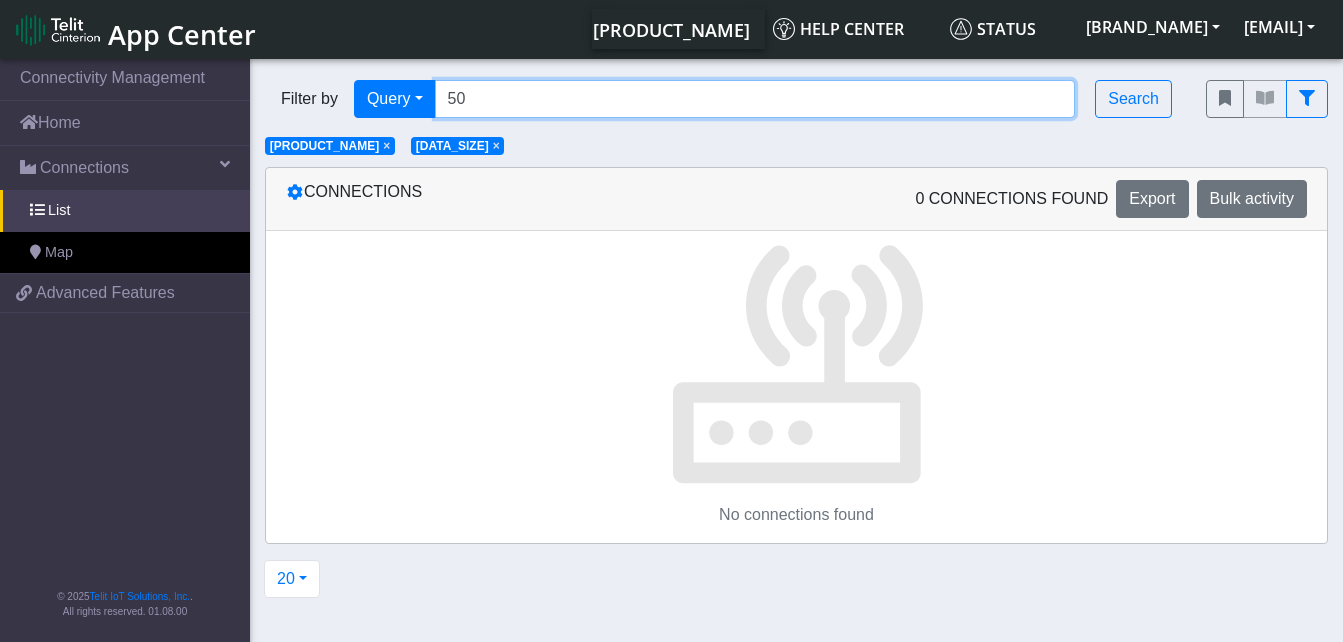type on "5" 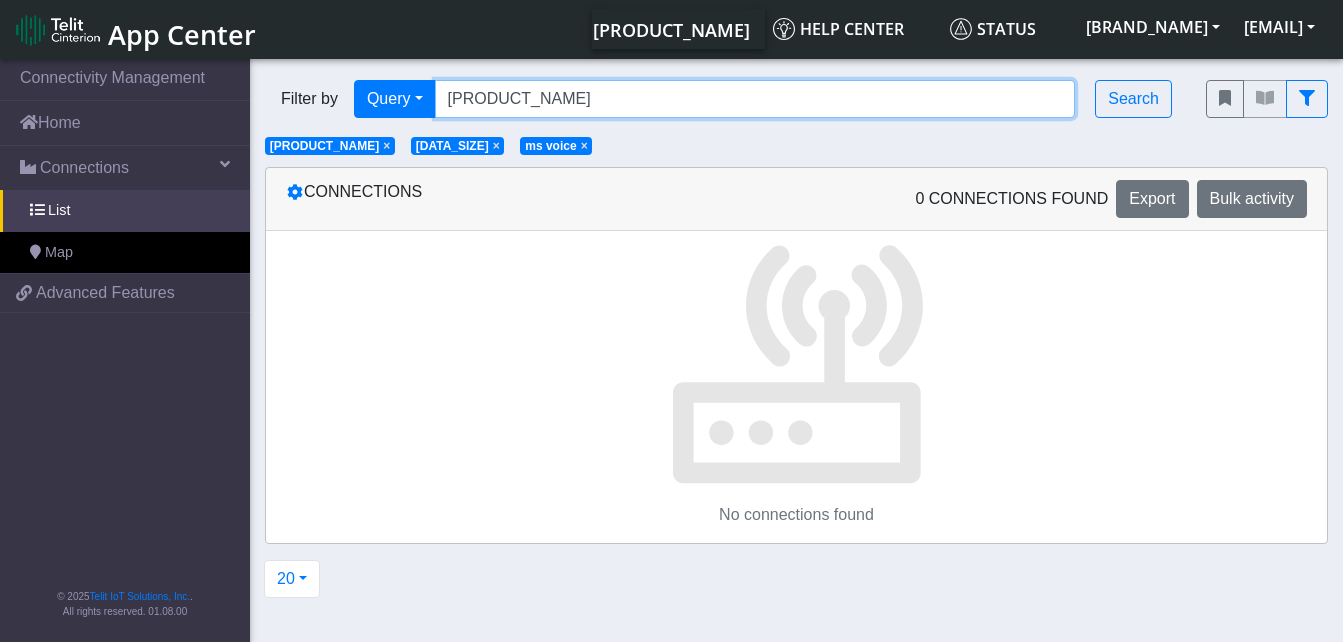 type on "m" 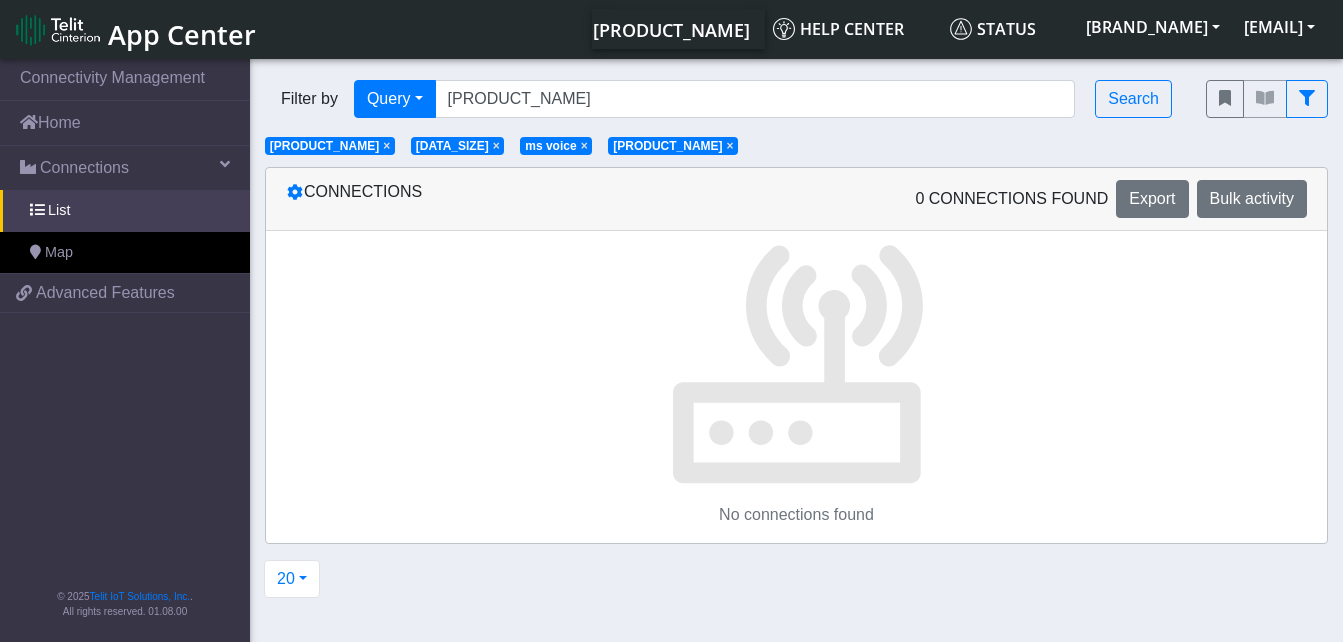 click on "×" 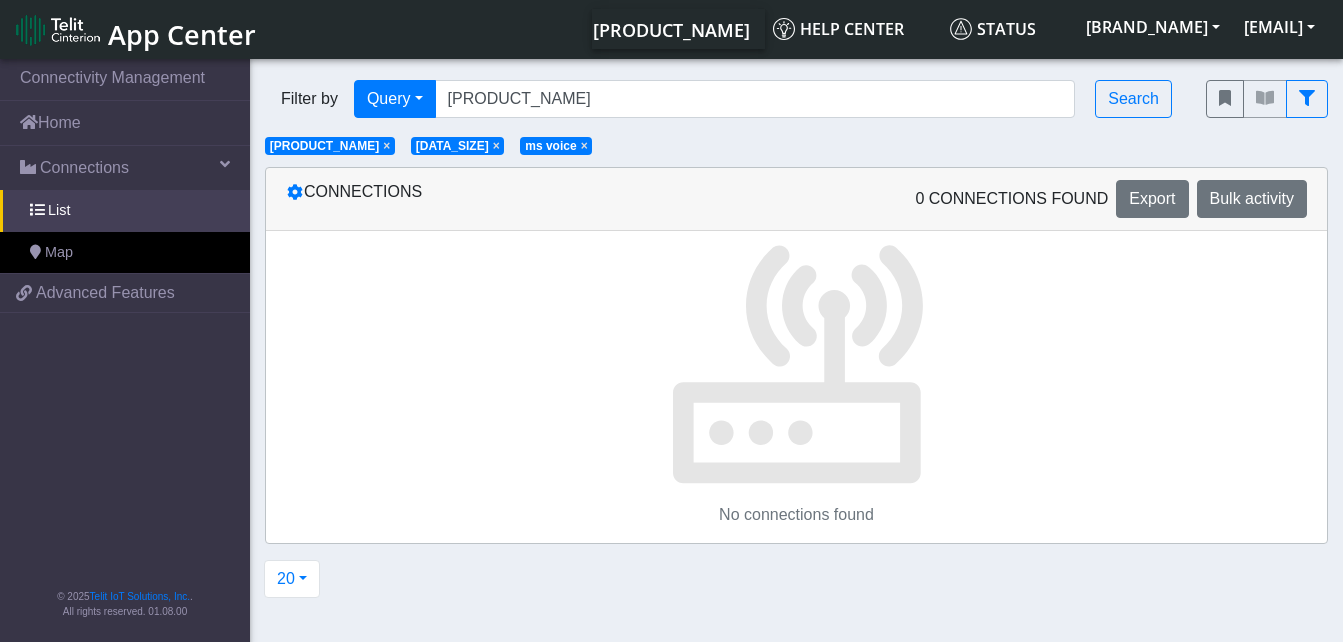 click on "×" 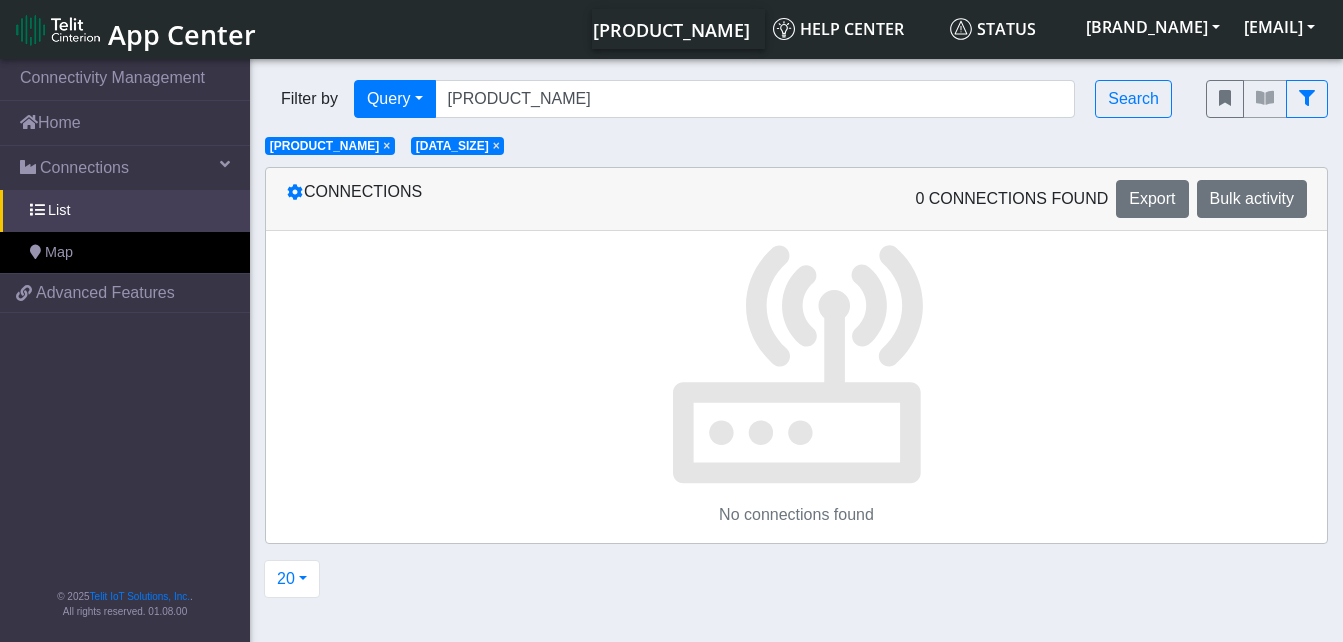 click on "×" 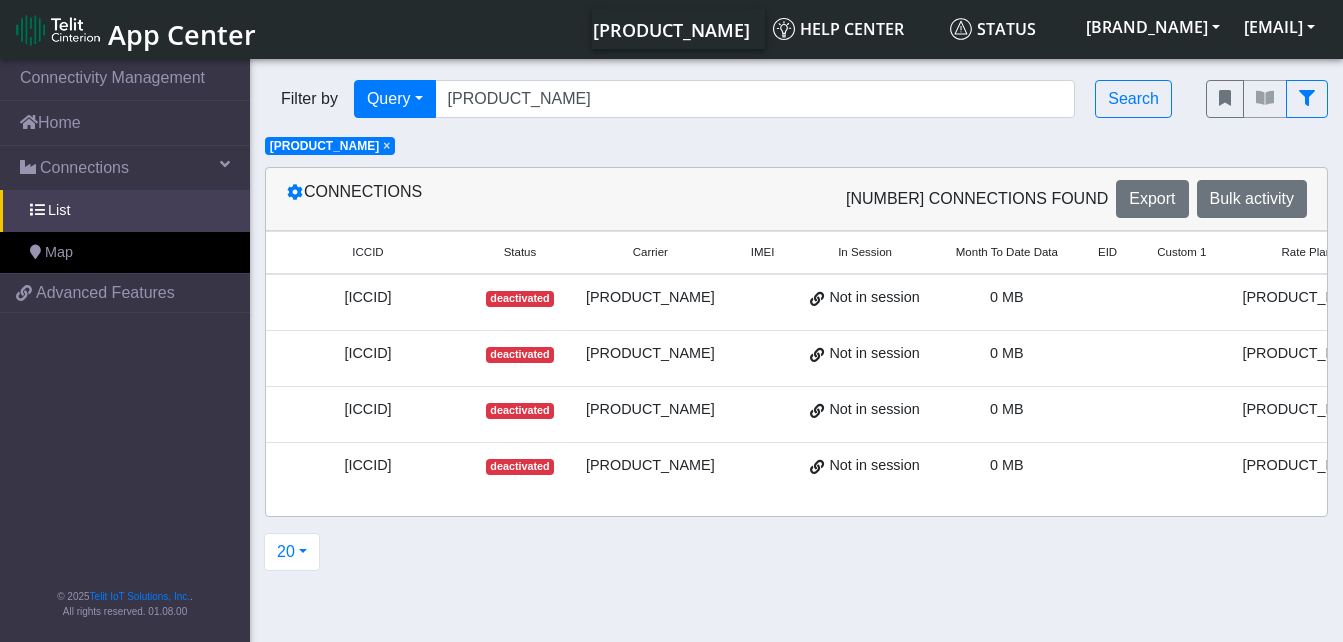 click on "×" 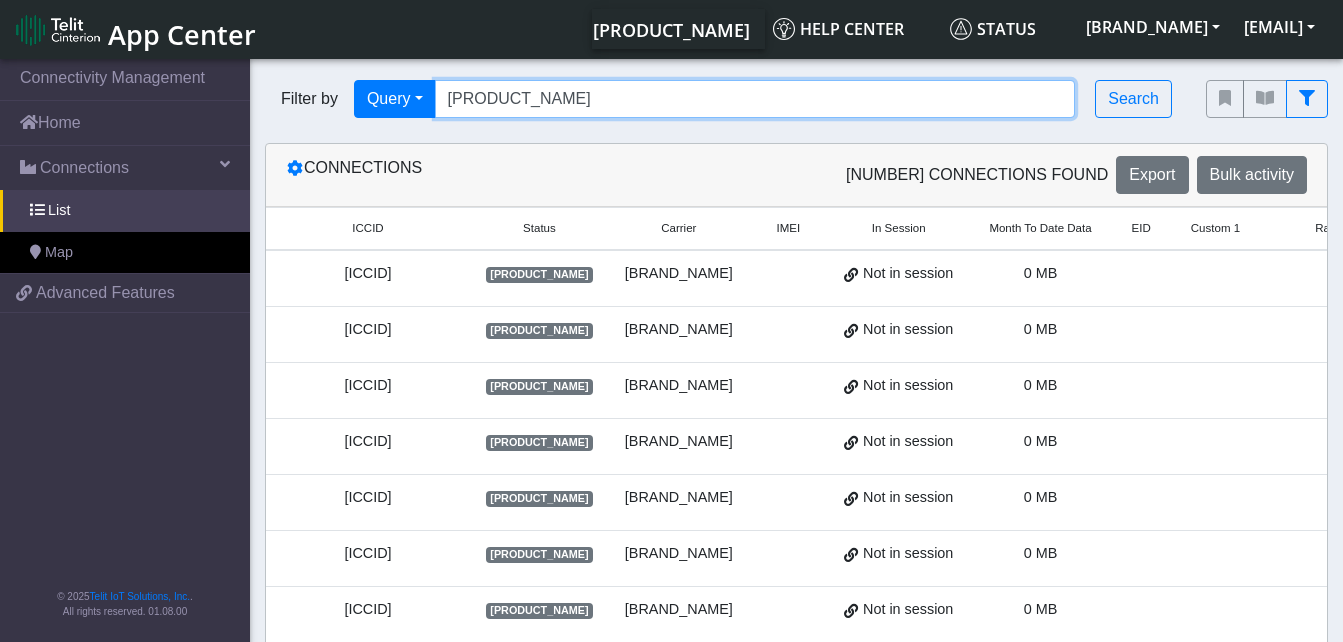 click on "[PRODUCT_NAME]" at bounding box center (755, 99) 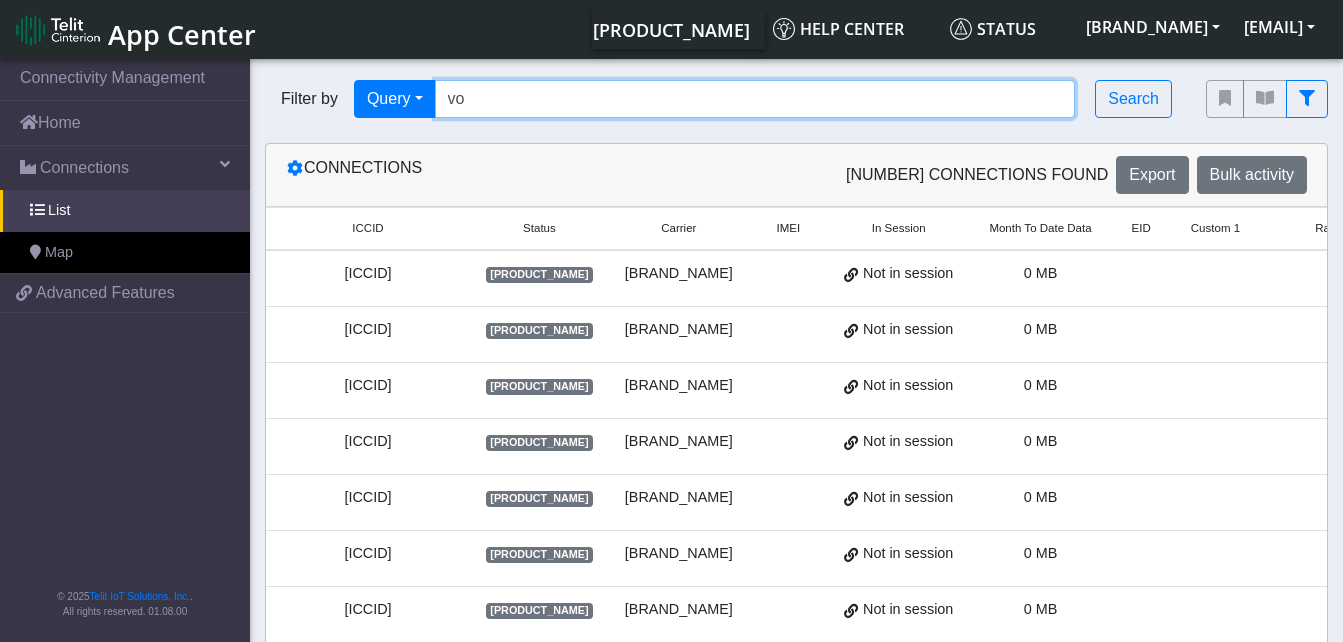 type on "v" 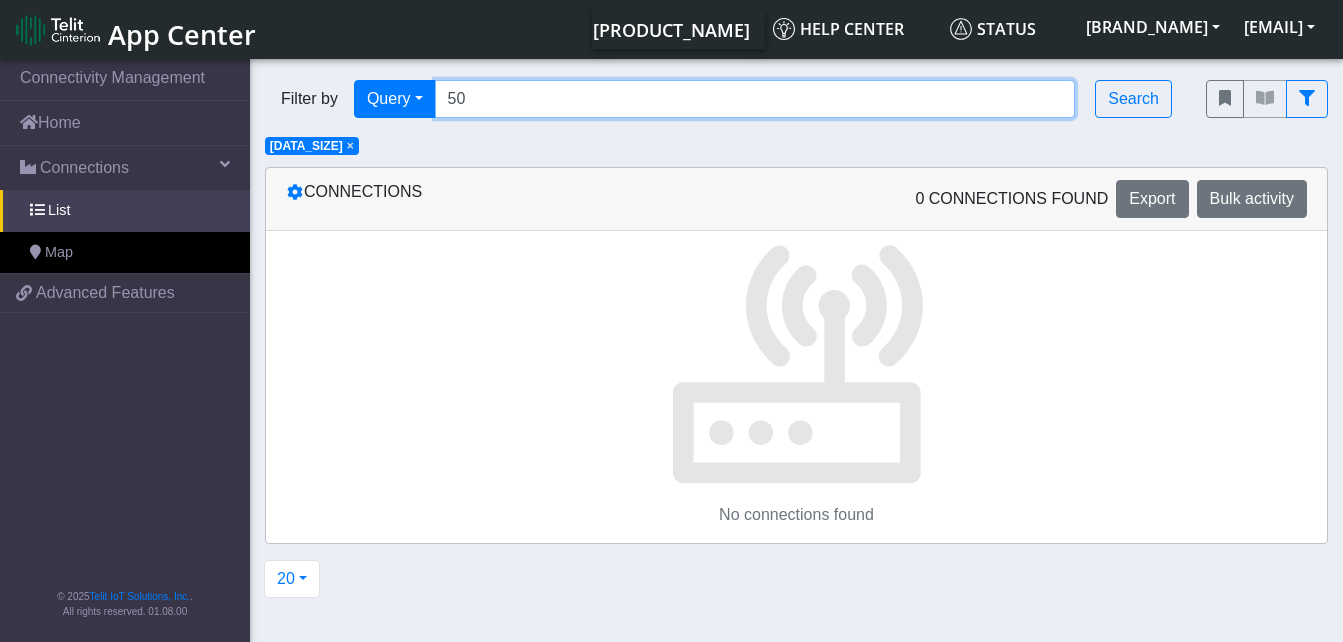 type on "5" 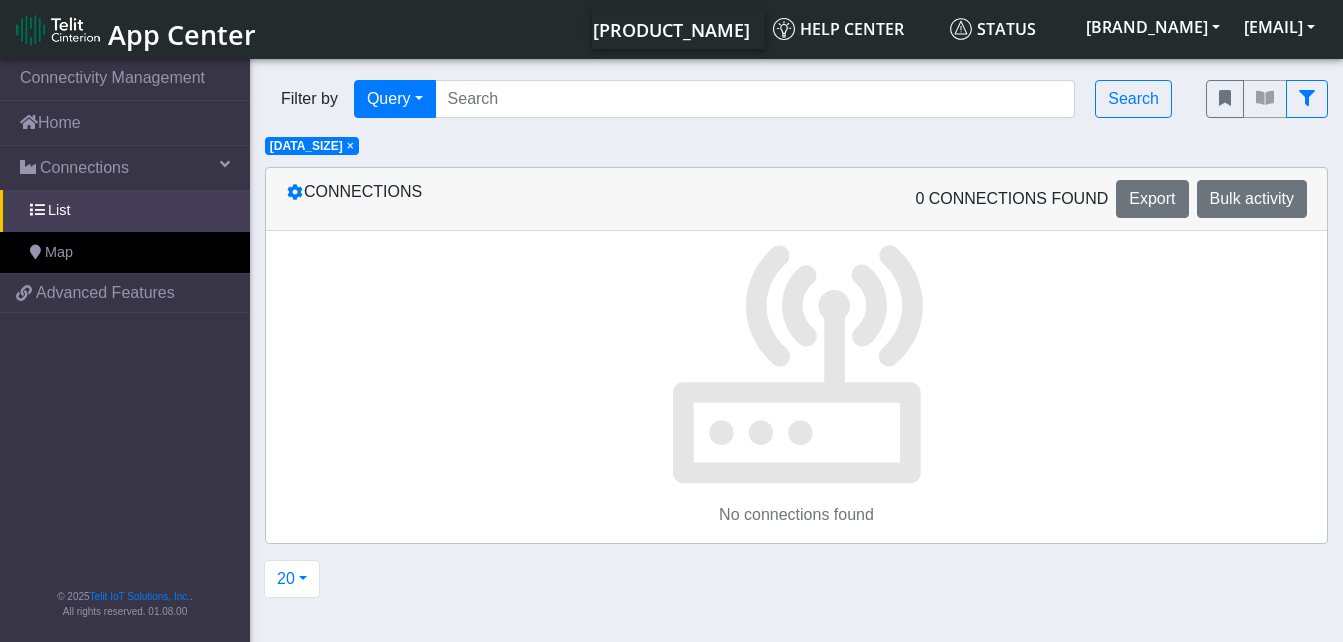 click on "×" 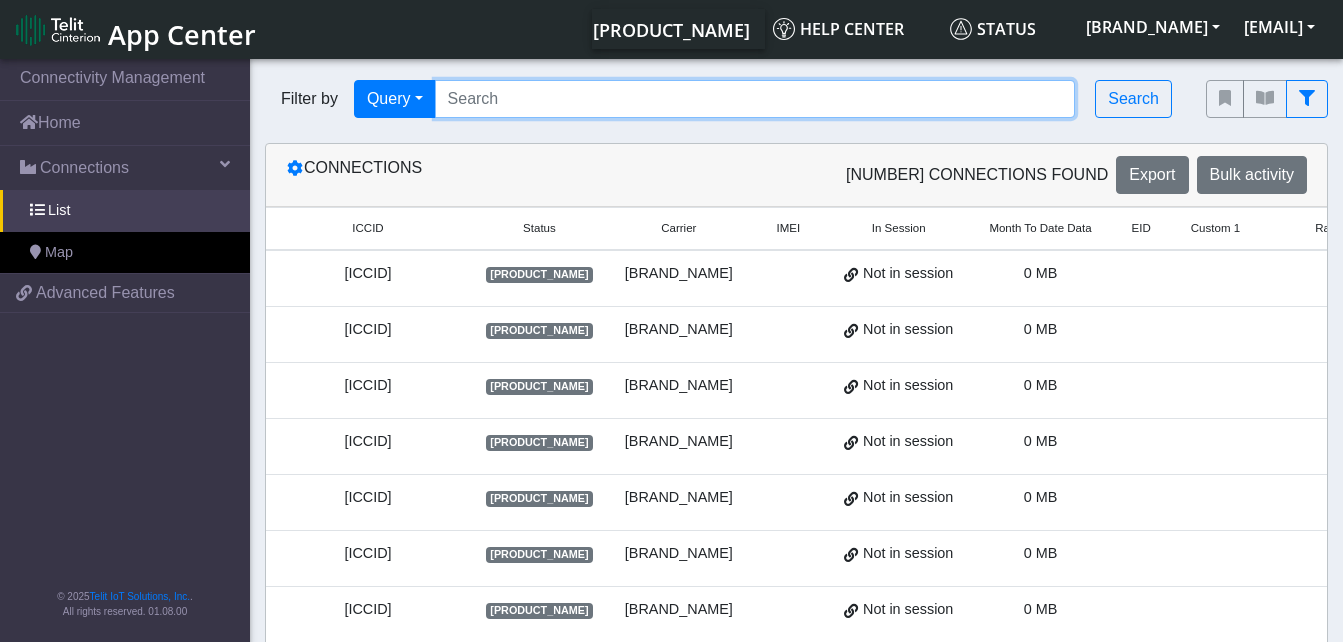 click at bounding box center (755, 99) 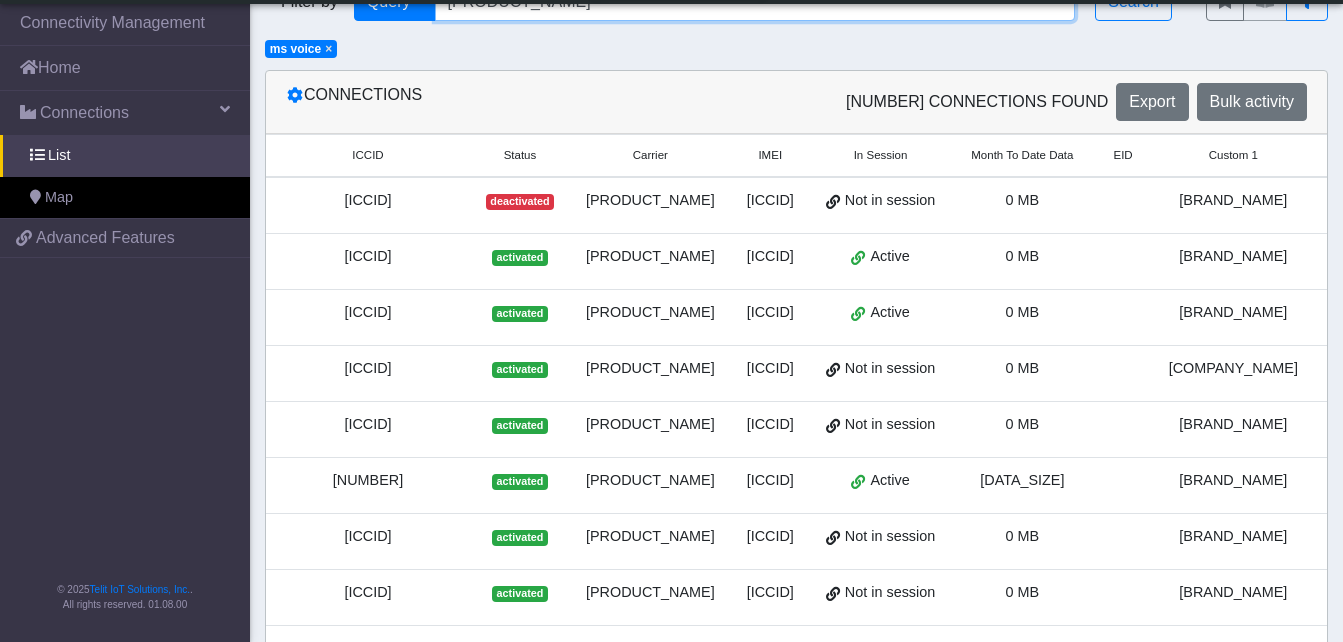 scroll, scrollTop: 0, scrollLeft: 0, axis: both 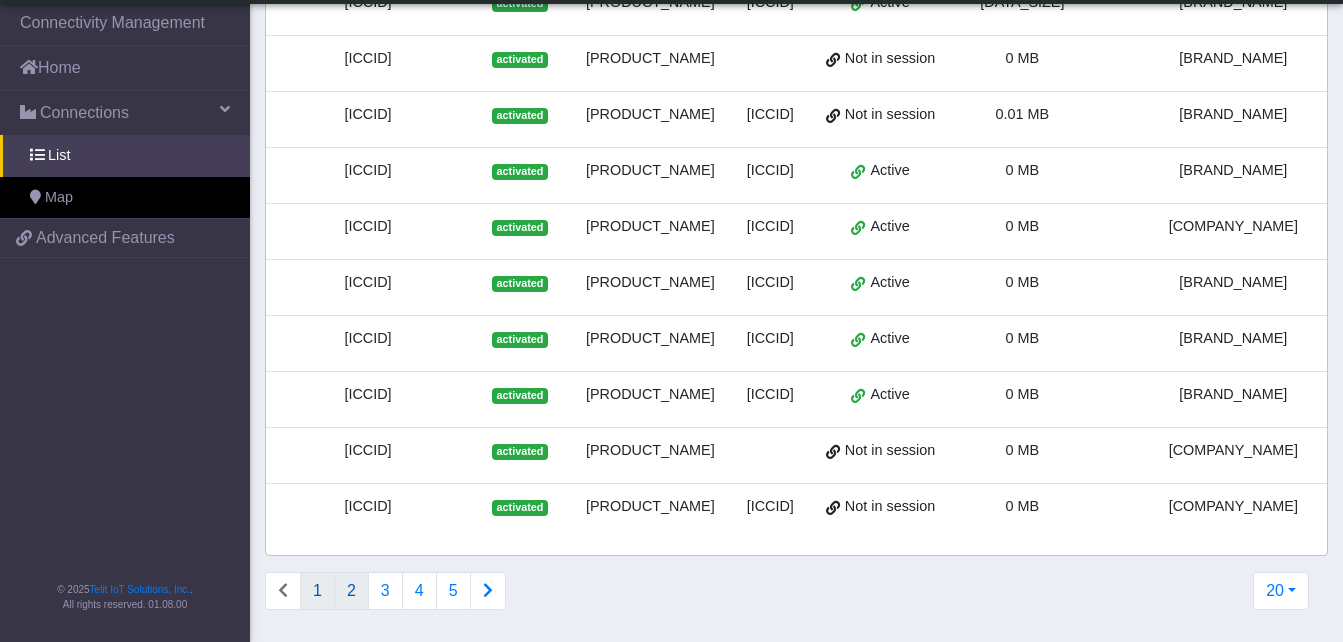 click on "2" 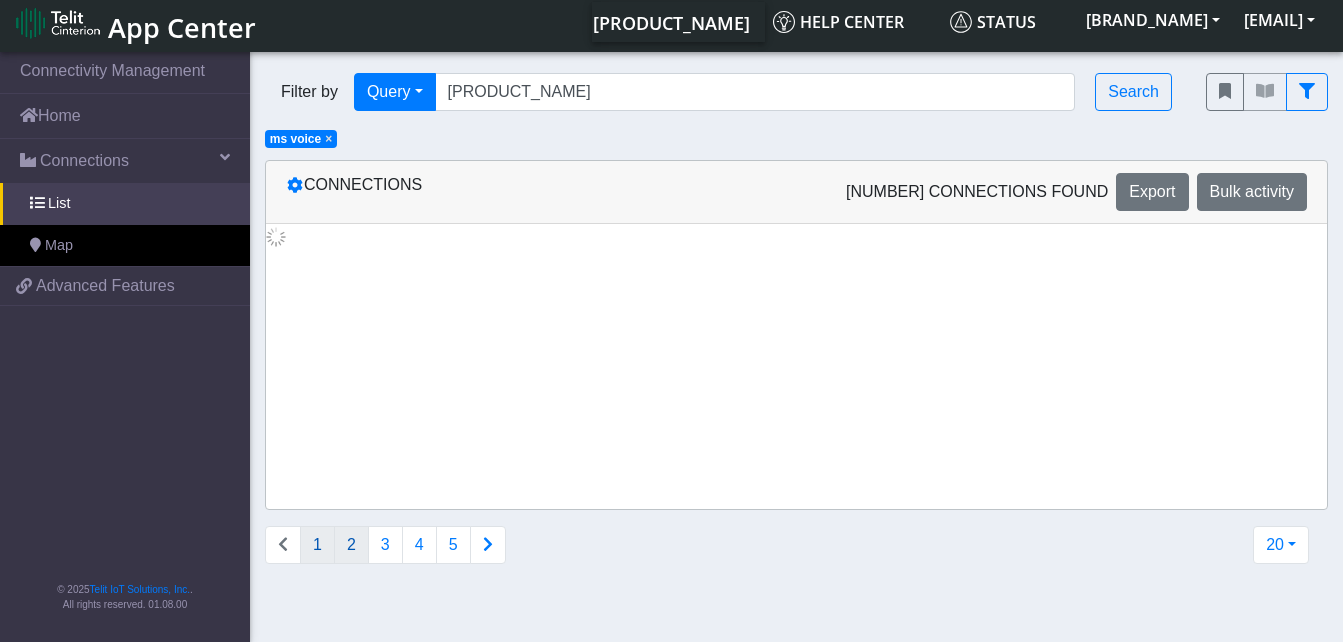 scroll, scrollTop: 0, scrollLeft: 0, axis: both 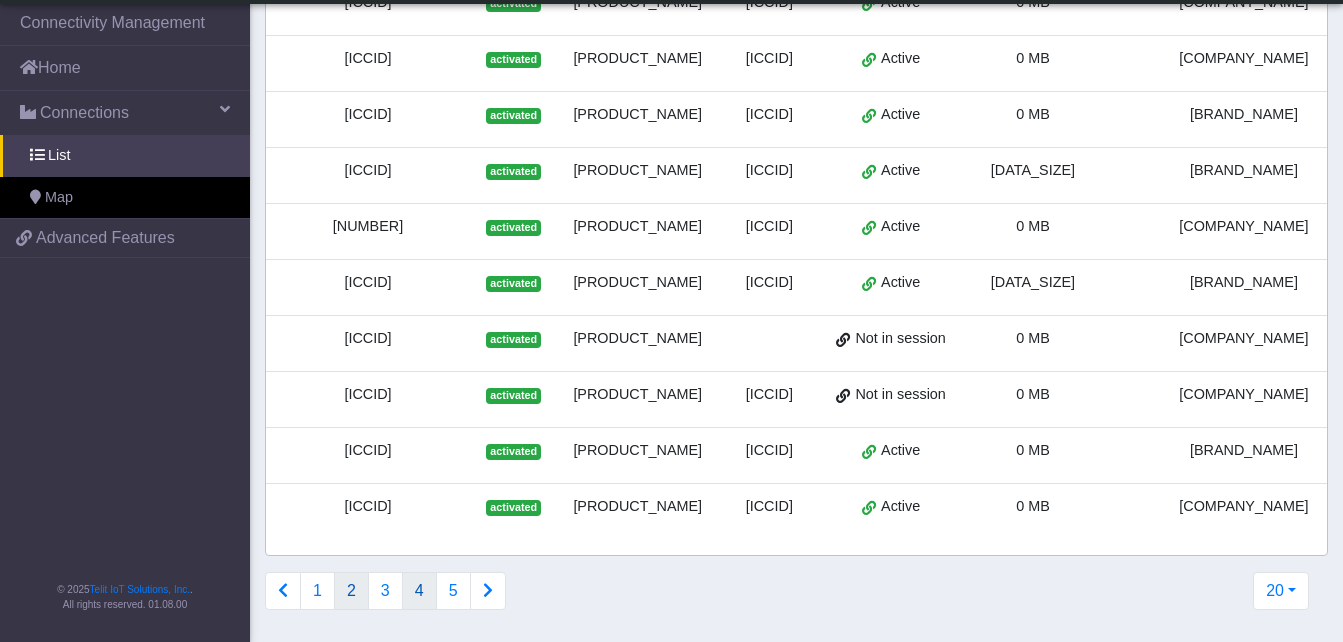 click on "4" 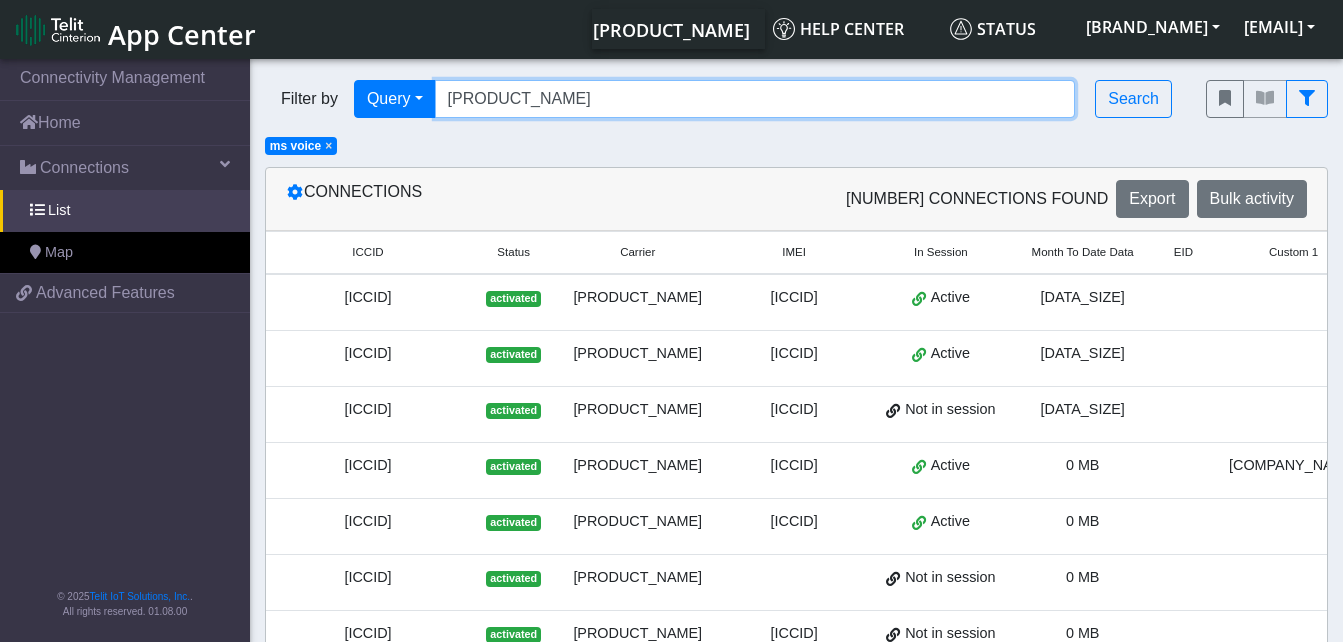 click on "[PRODUCT_NAME]" at bounding box center (755, 99) 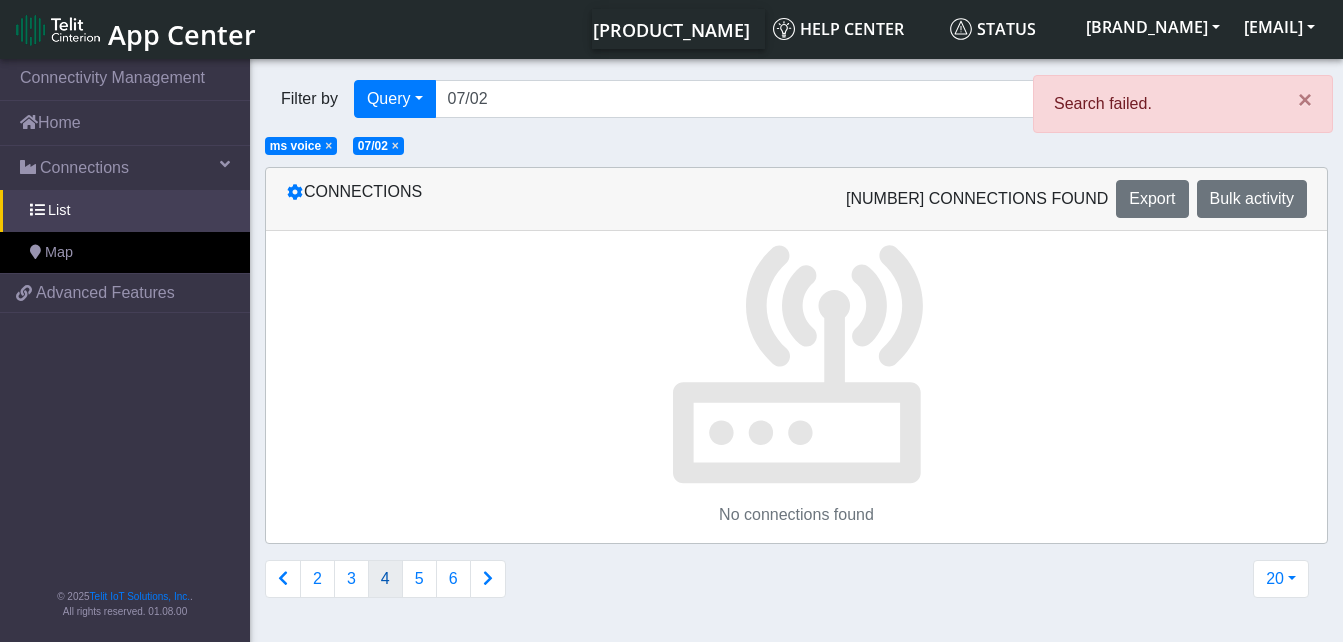 click on "×" 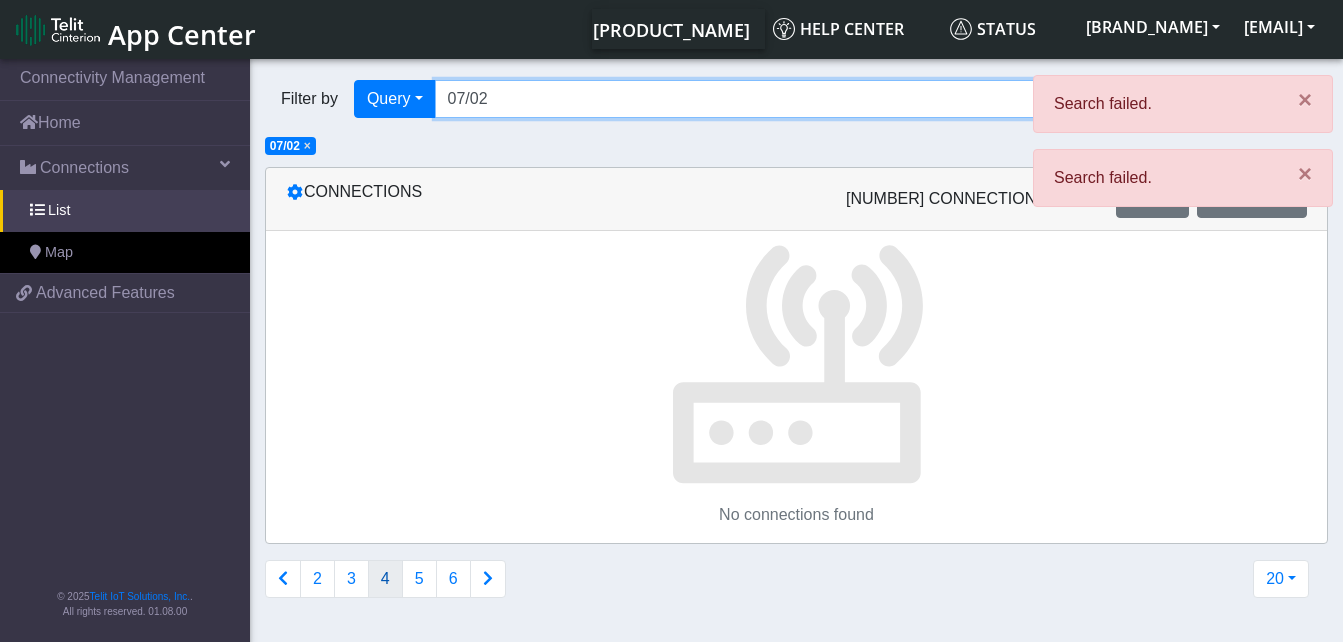 click on "07/02" at bounding box center (755, 99) 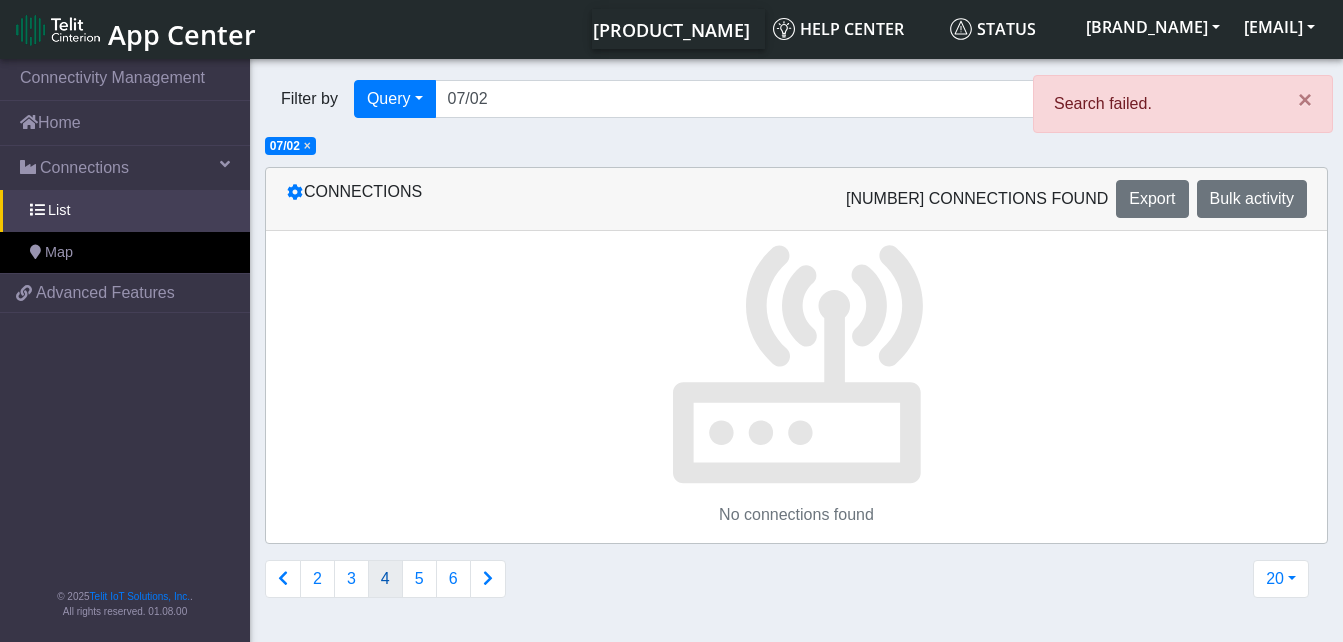 click 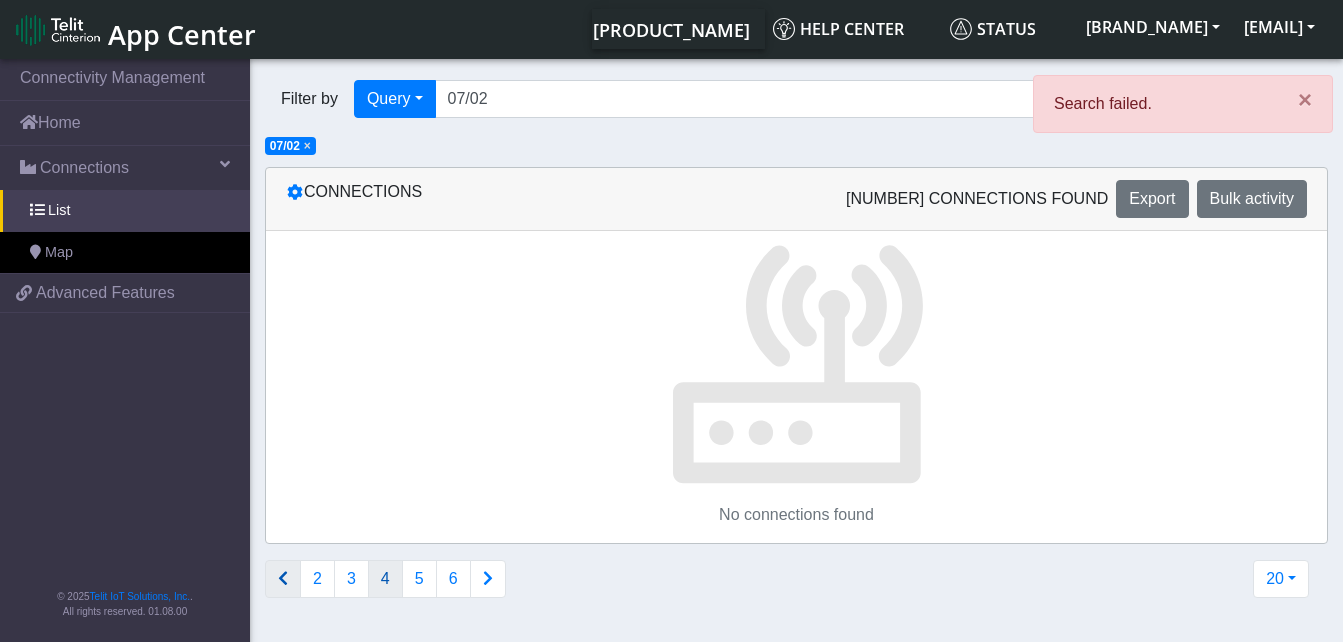 click on "[NUMBER] [NUMBER] [NUMBER] [NUMBER] [NUMBER]" 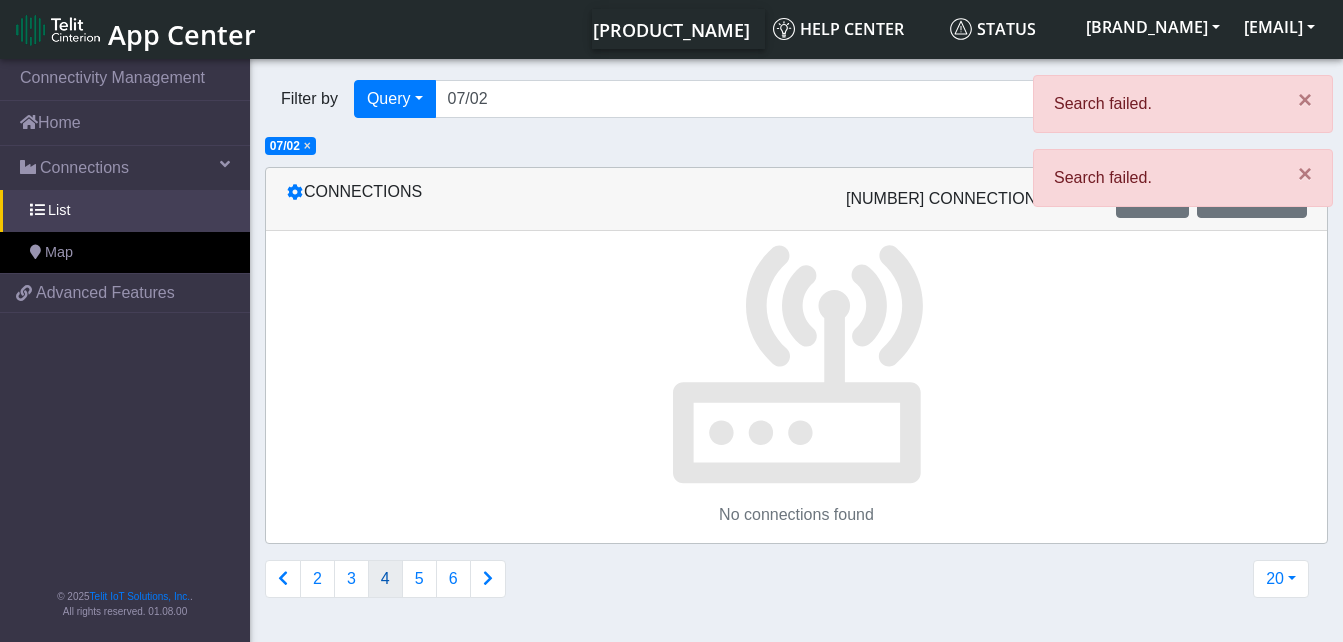 click 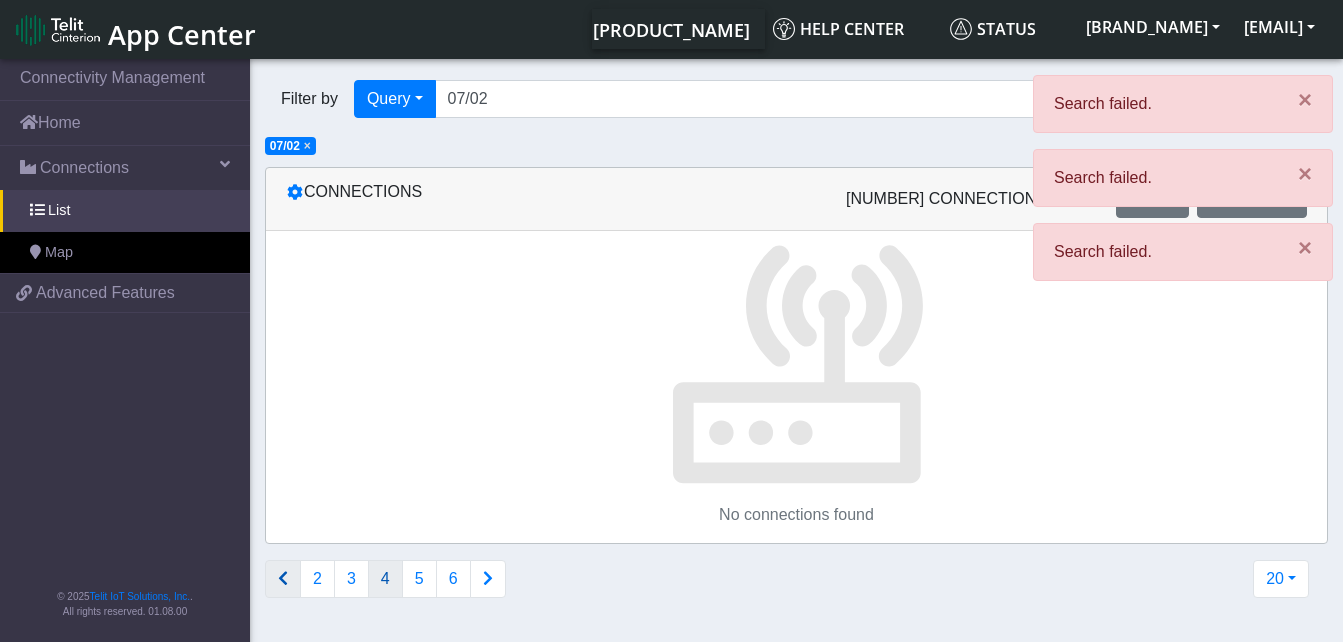 click on "[NUMBER] [NUMBER] [NUMBER] [NUMBER] [NUMBER]" 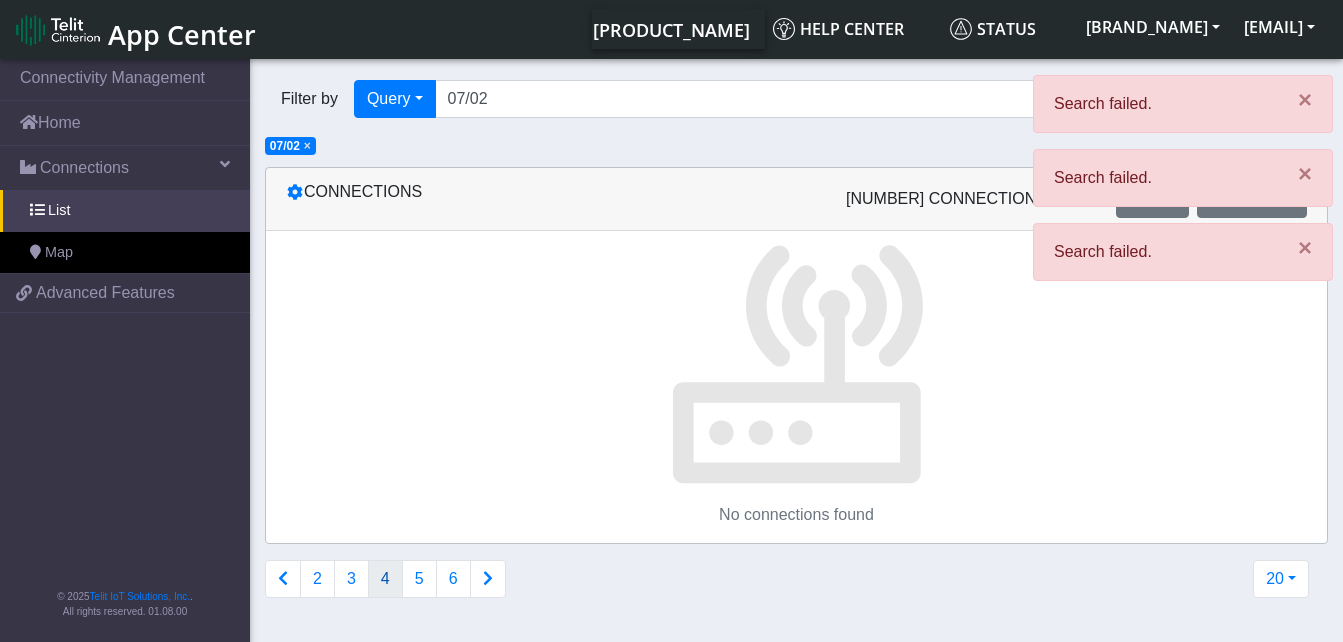 click 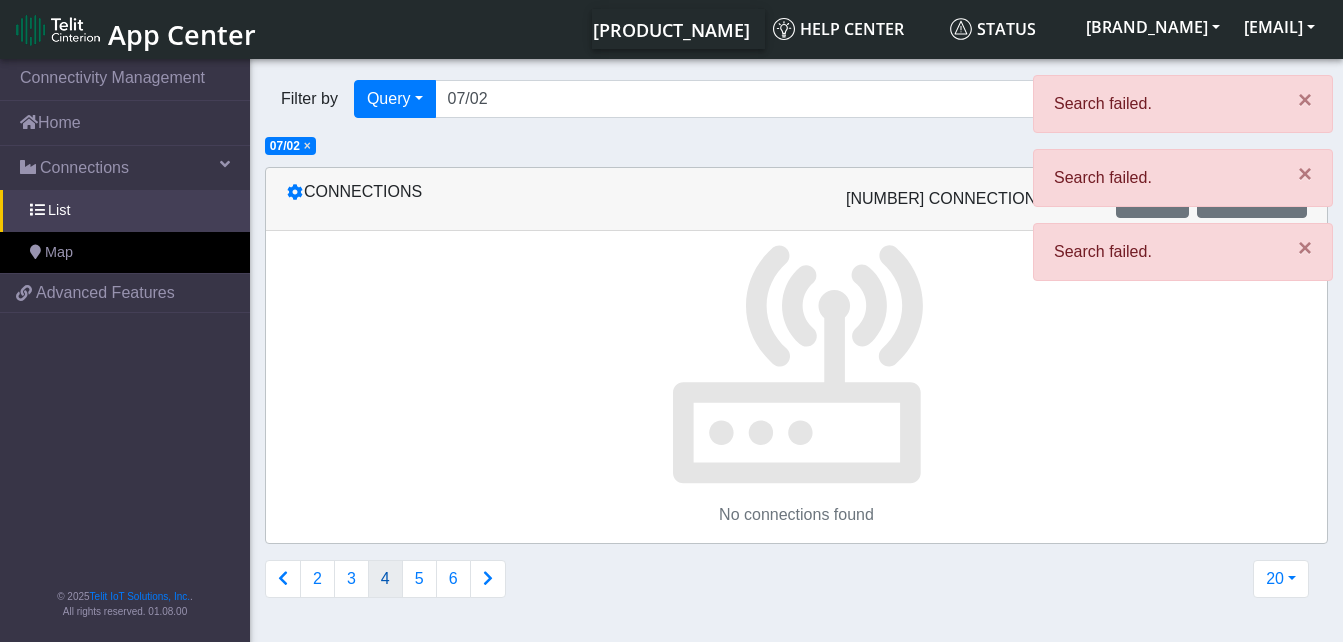 click on "×" 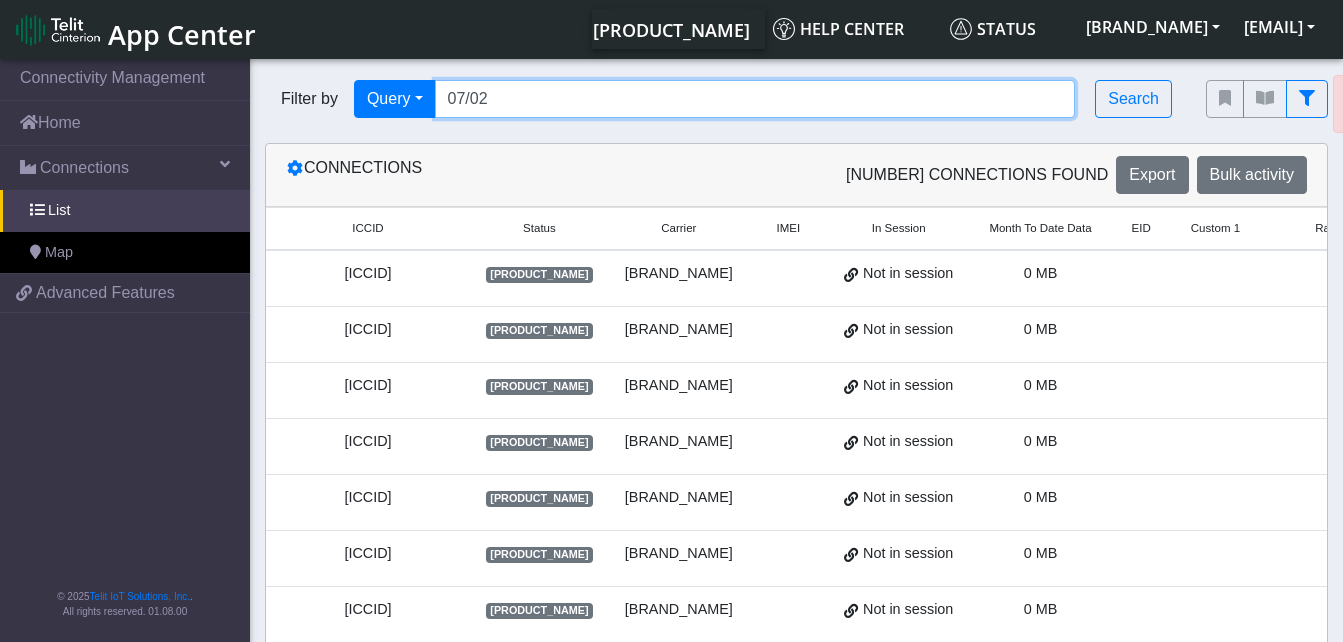click on "07/02" at bounding box center (755, 99) 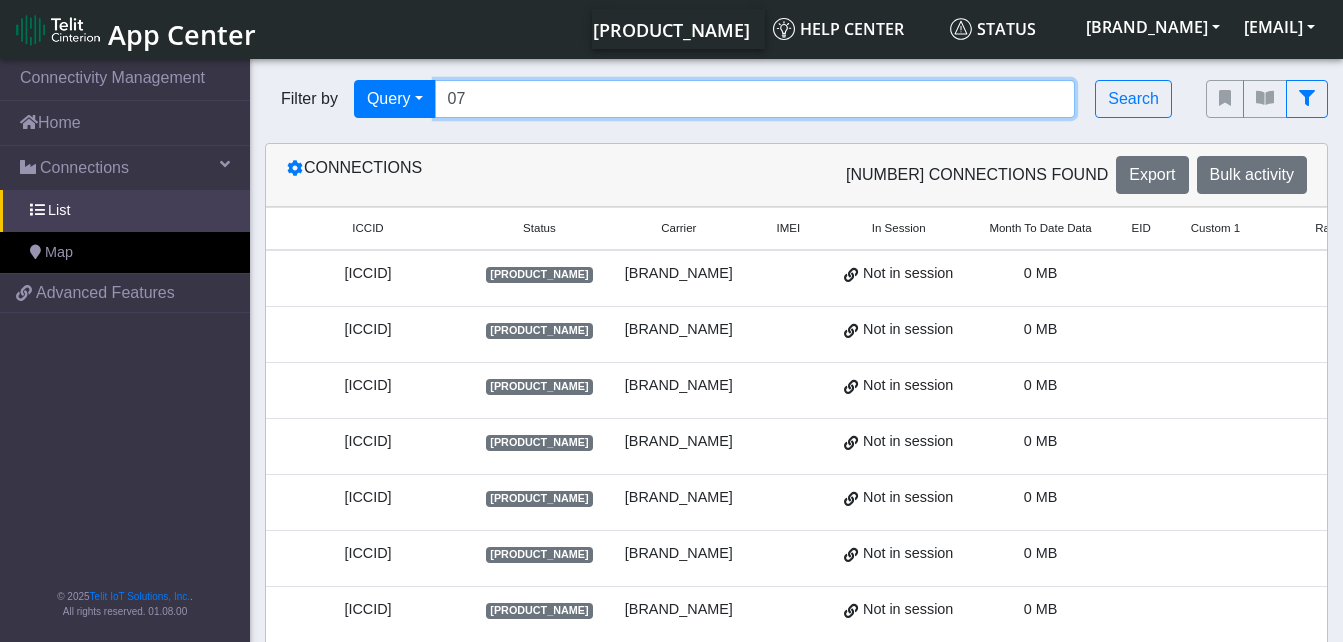 type on "0" 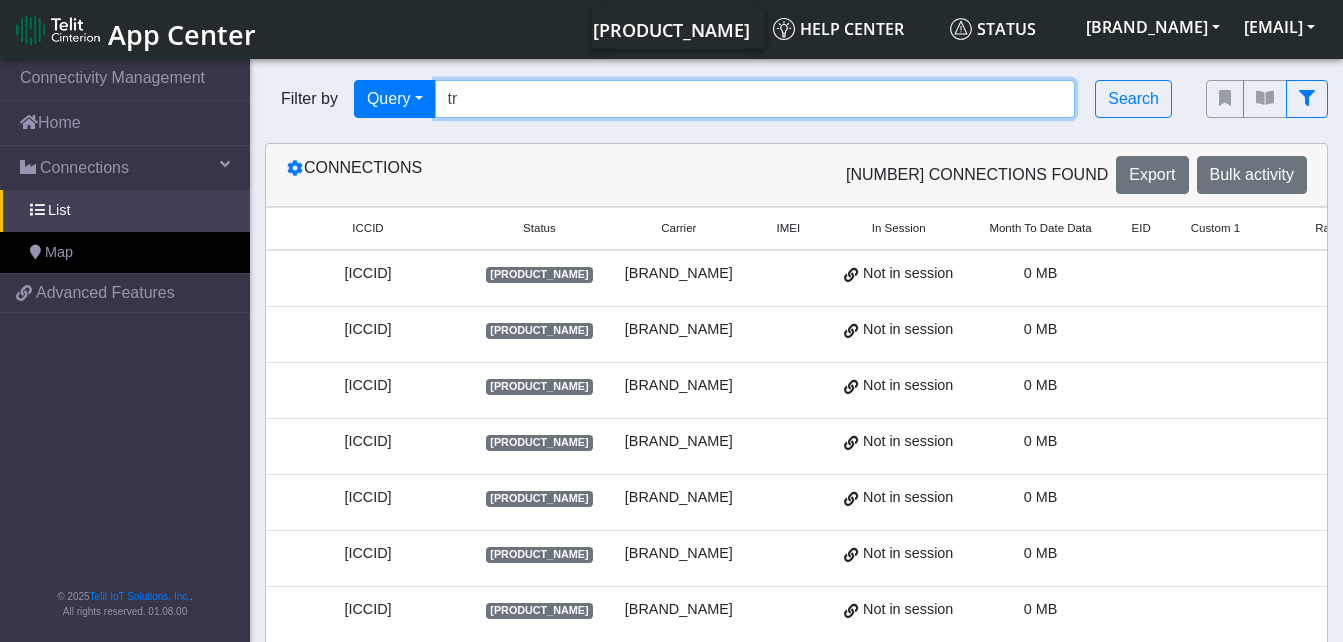 type on "t" 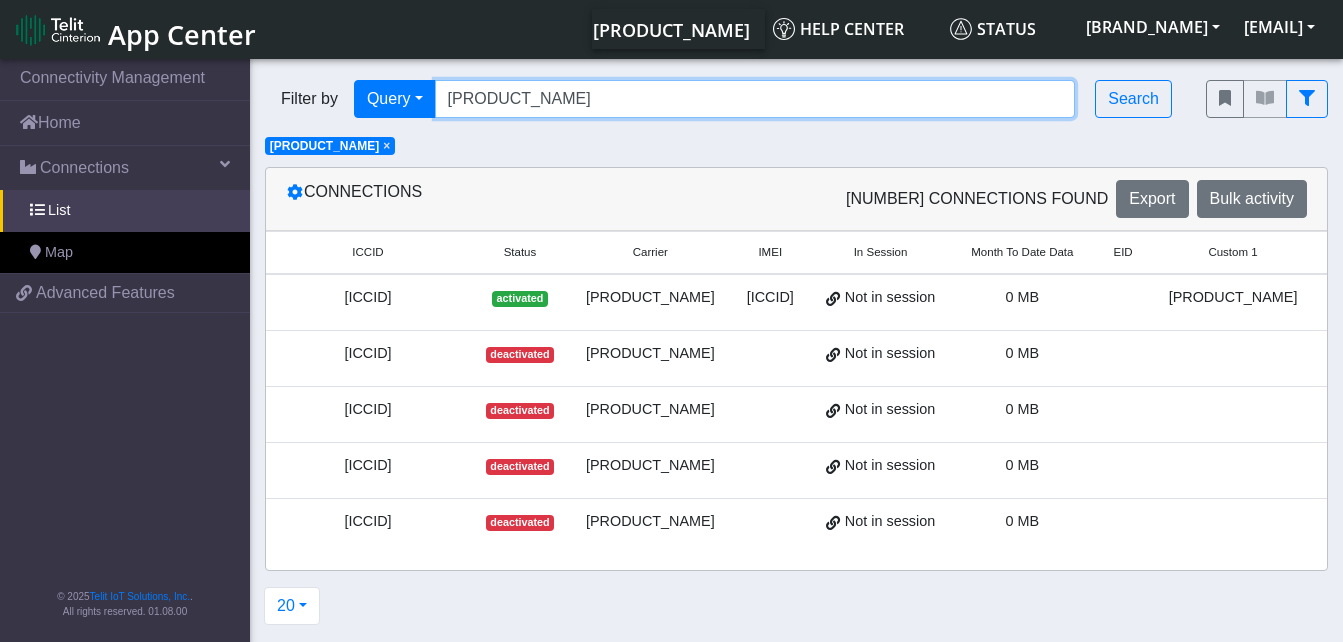 scroll, scrollTop: 14, scrollLeft: 0, axis: vertical 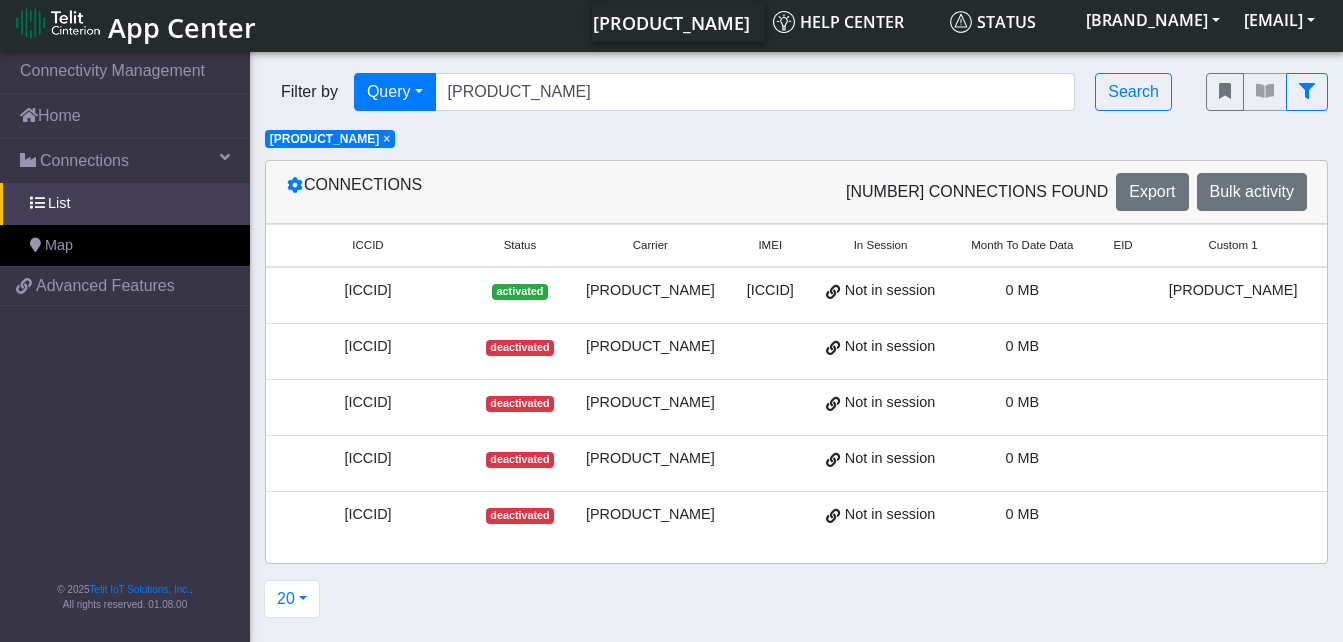 click on "Not in session" at bounding box center (880, 295) 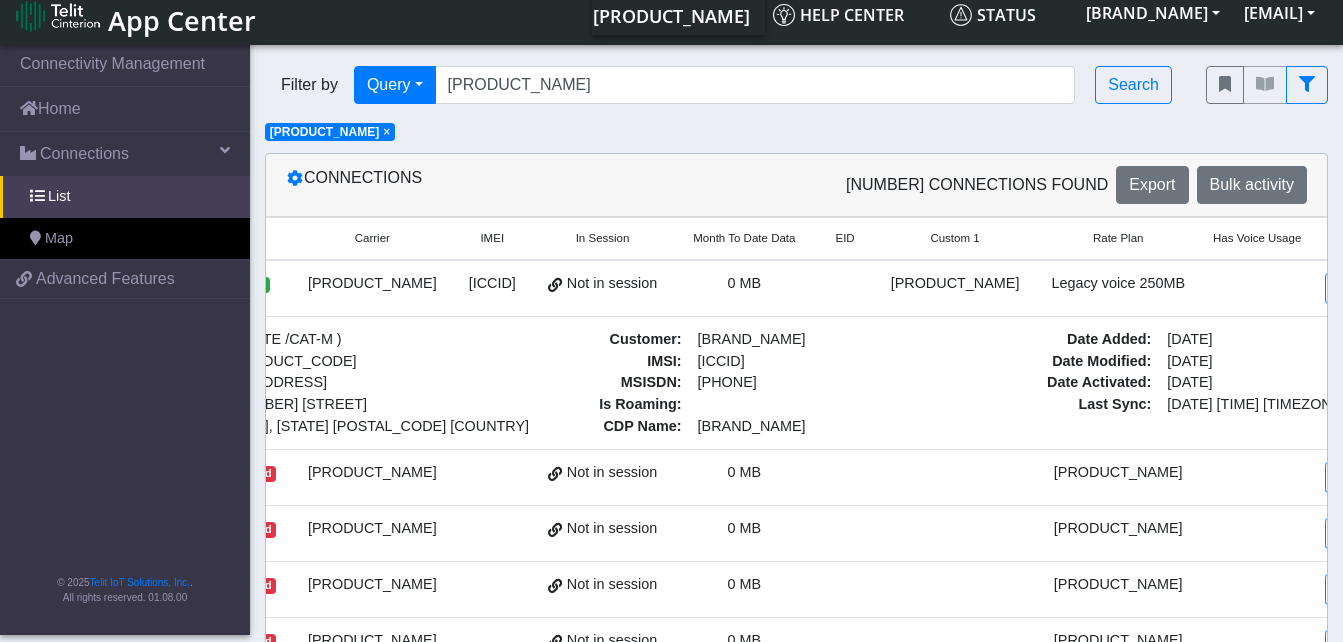 scroll, scrollTop: 0, scrollLeft: 369, axis: horizontal 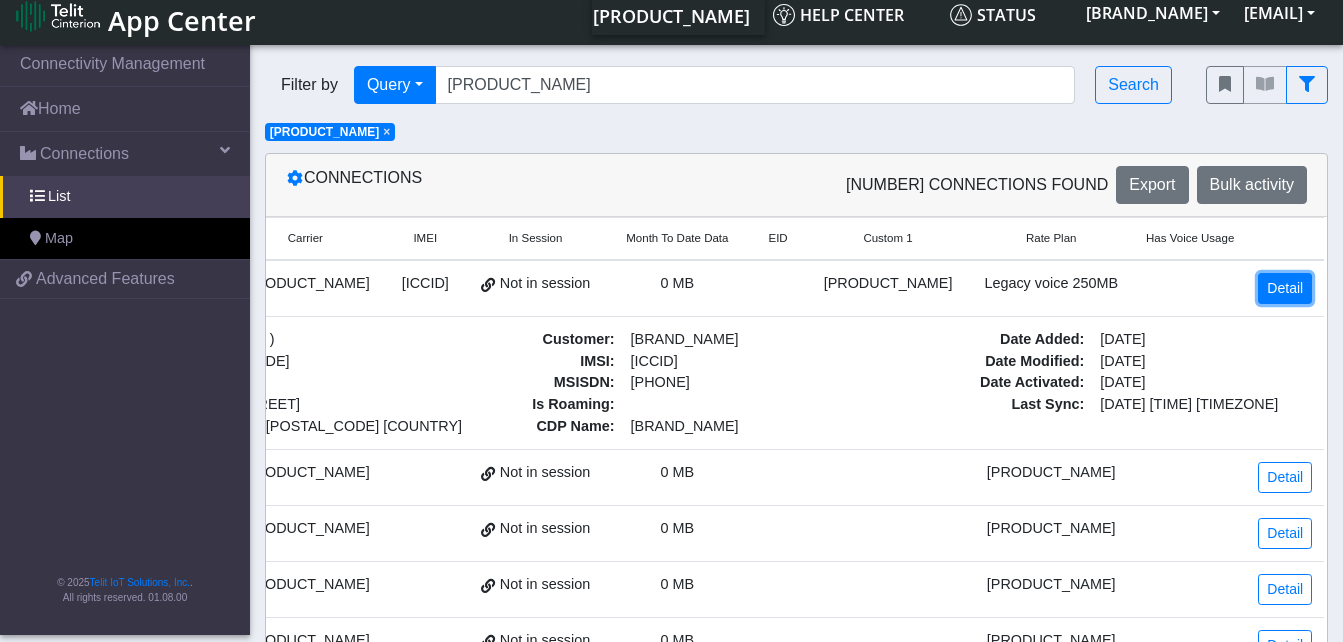 click on "Detail" at bounding box center [1285, 288] 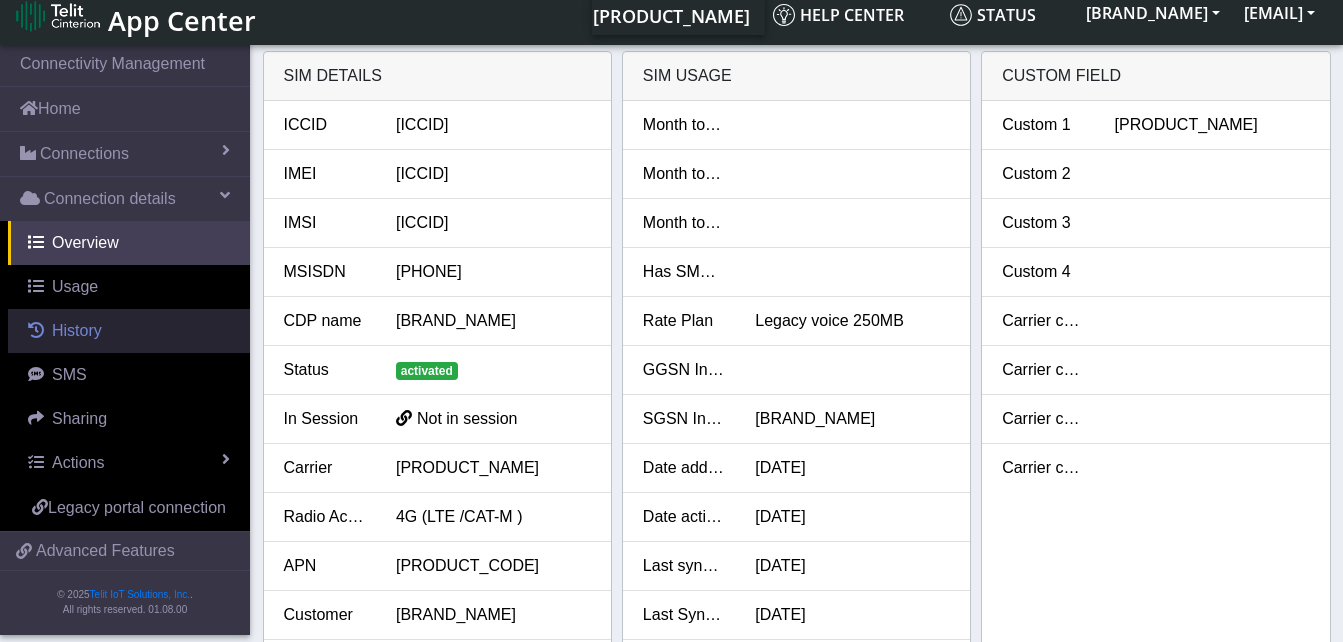 click on "History" at bounding box center (129, 331) 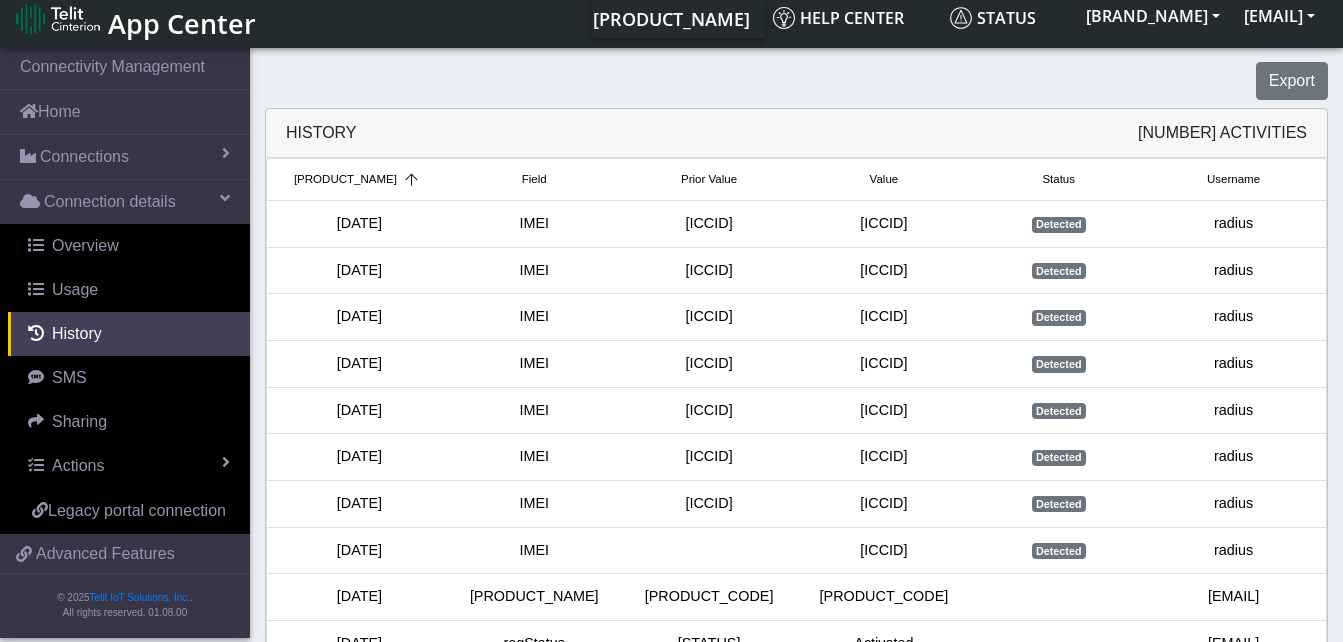 scroll, scrollTop: 0, scrollLeft: 0, axis: both 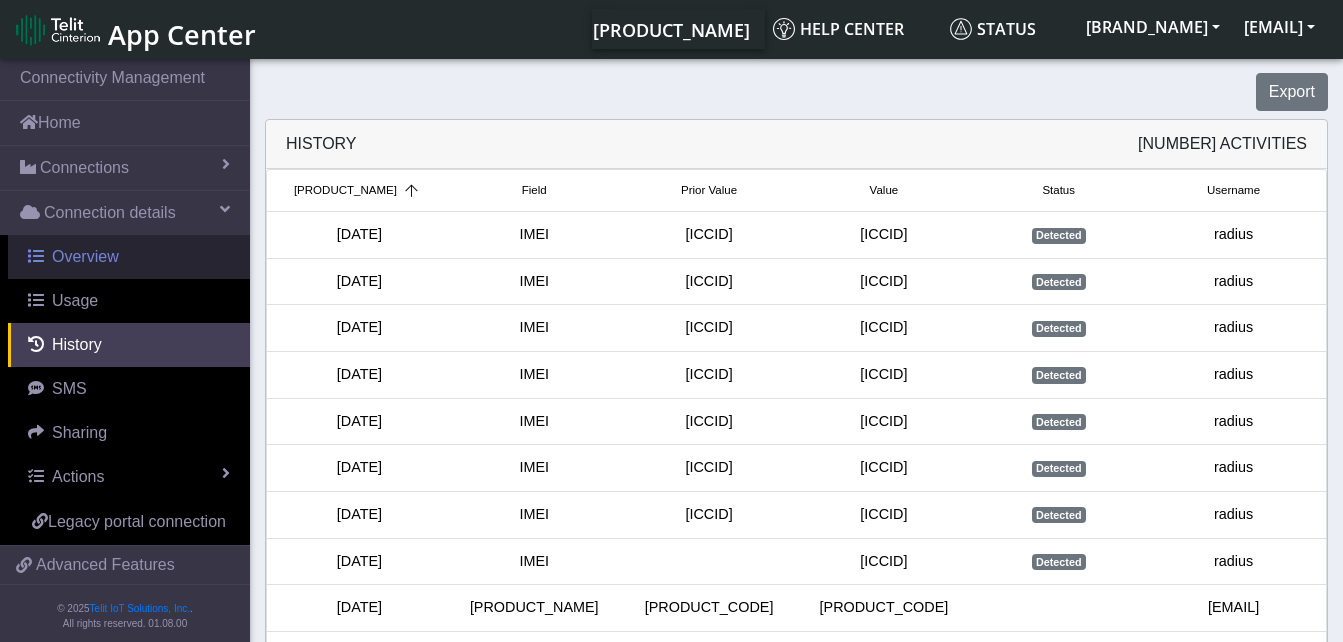 click on "Overview" at bounding box center [85, 256] 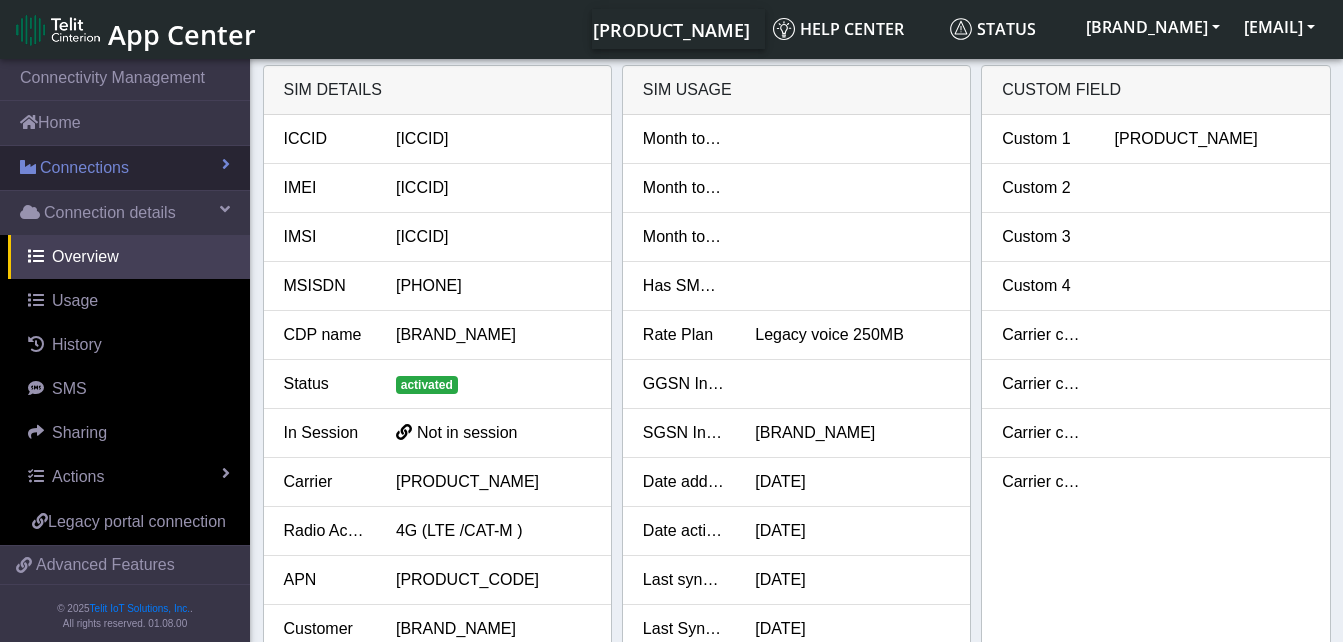click on "Connections" at bounding box center (84, 168) 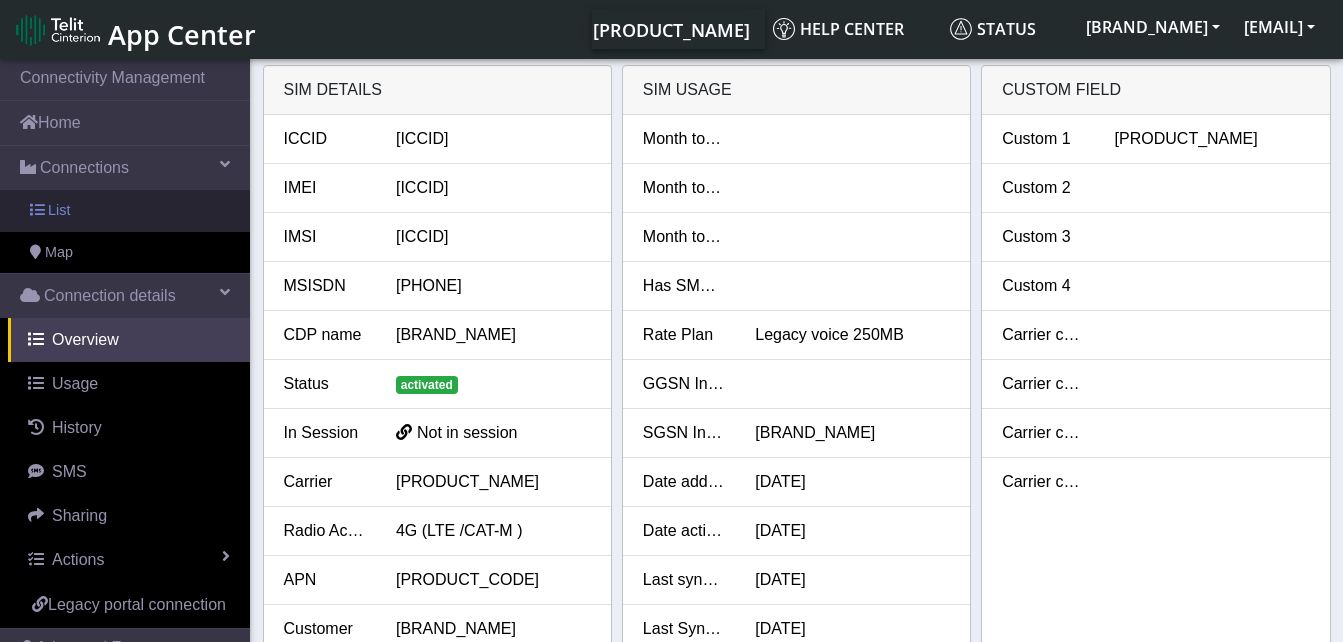 click on "List" at bounding box center [125, 211] 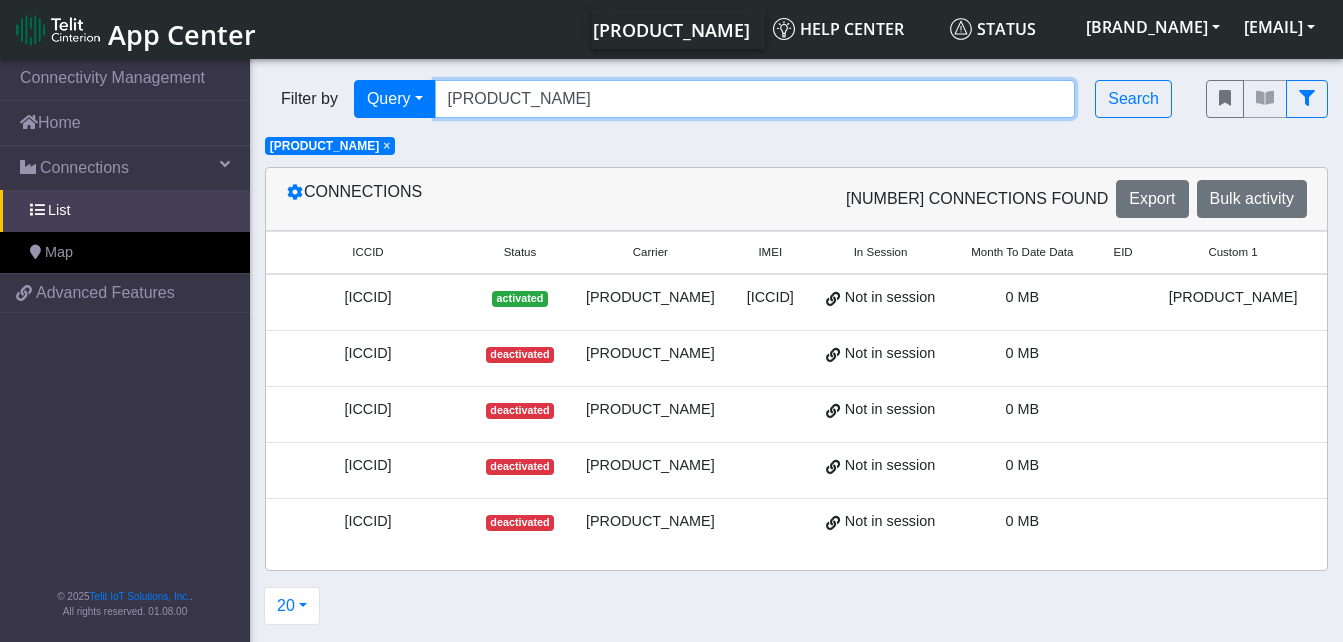 click on "[PRODUCT_NAME]" at bounding box center [755, 99] 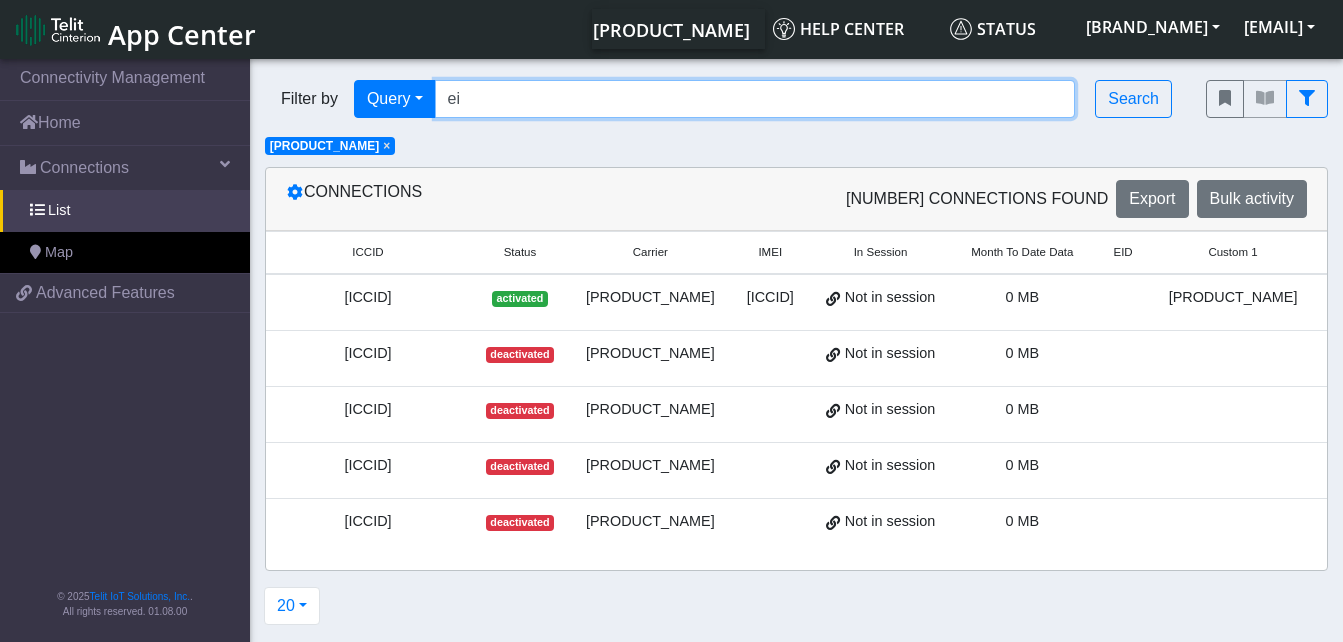 type on "e" 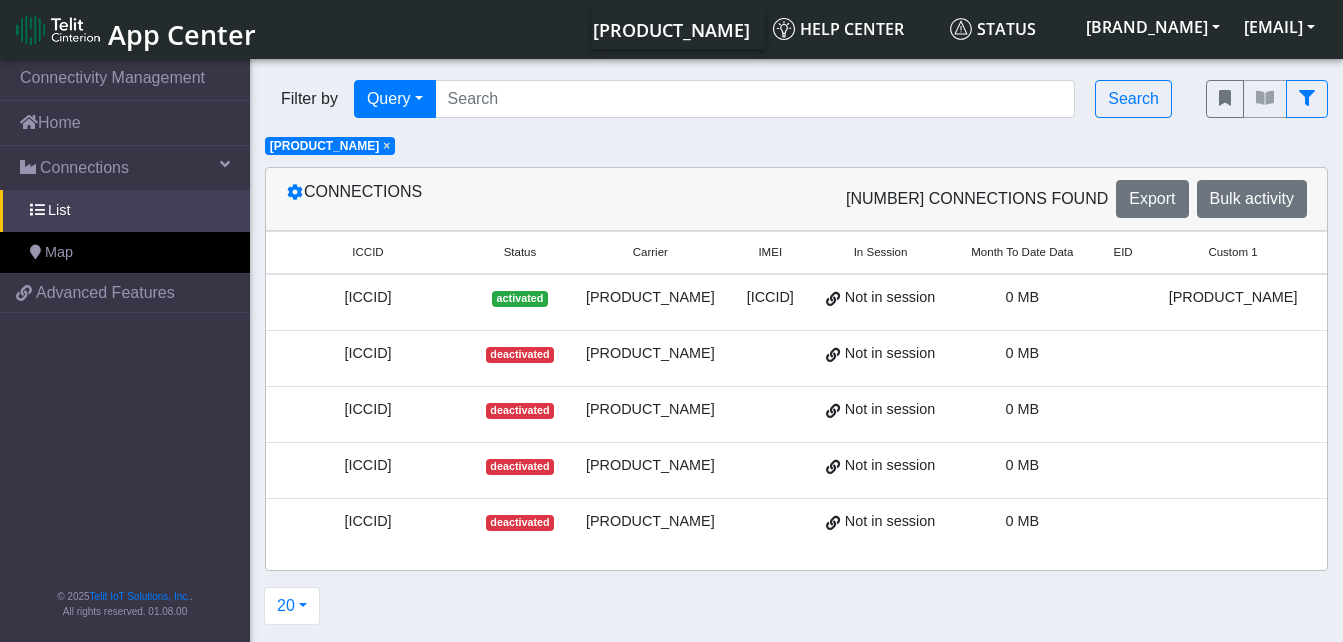 click on "×" 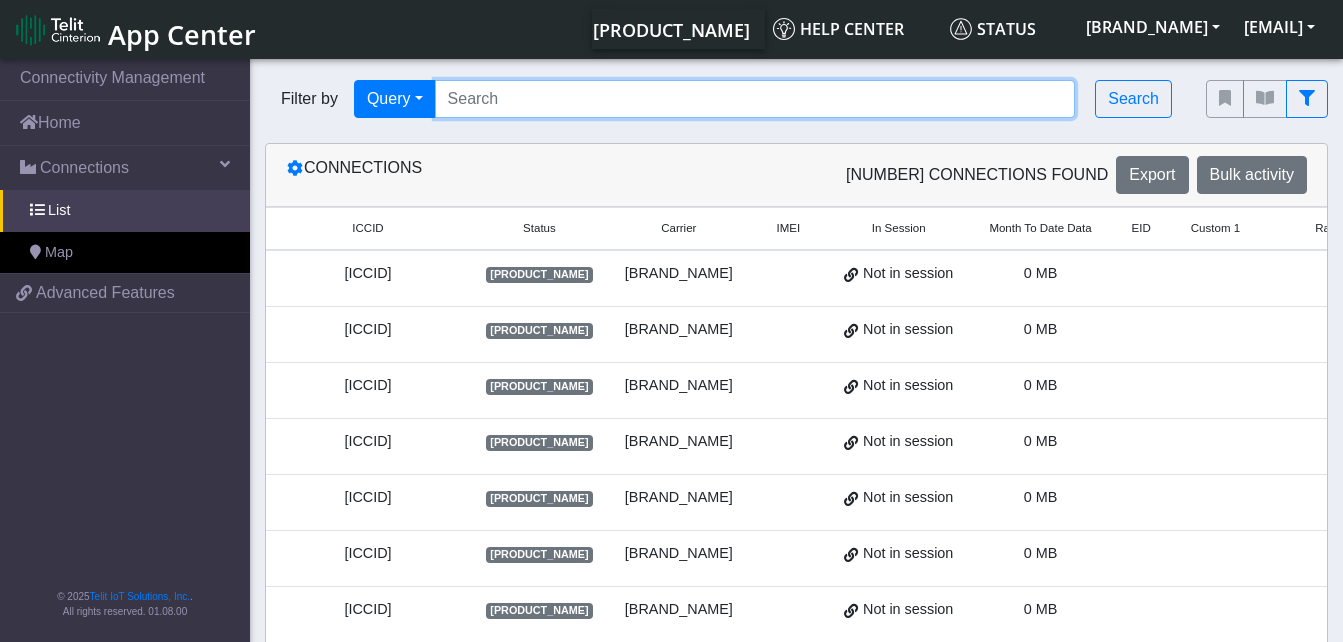 click at bounding box center [755, 99] 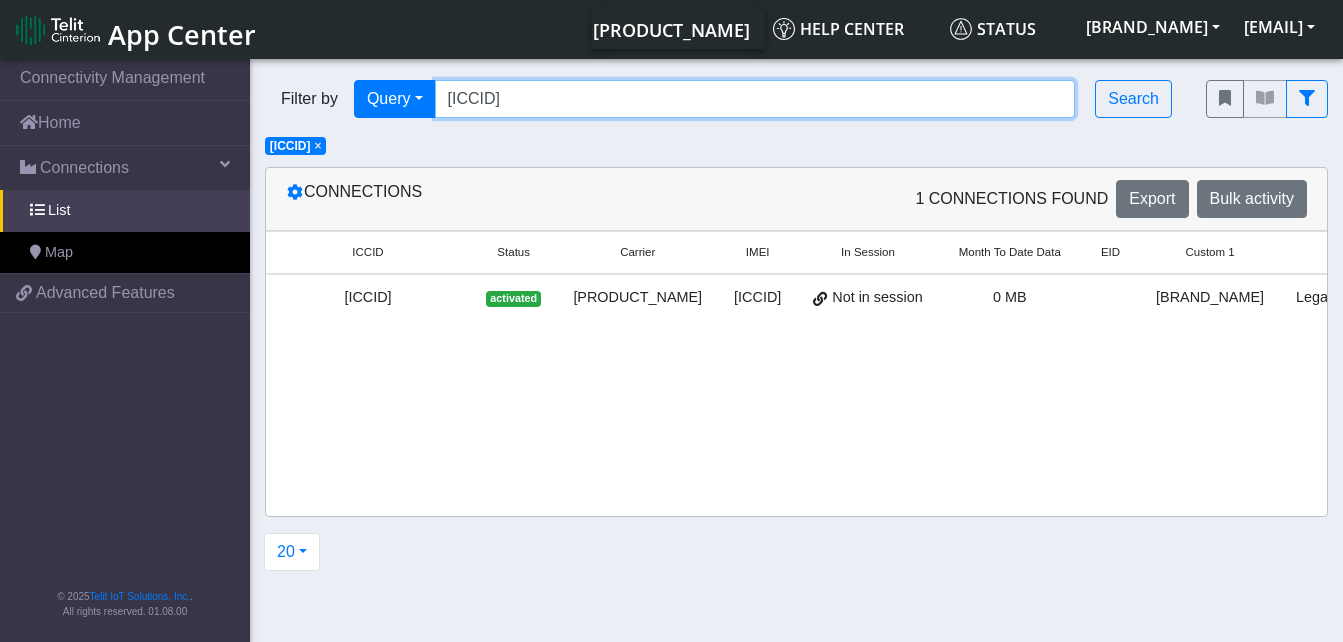 scroll, scrollTop: 0, scrollLeft: 355, axis: horizontal 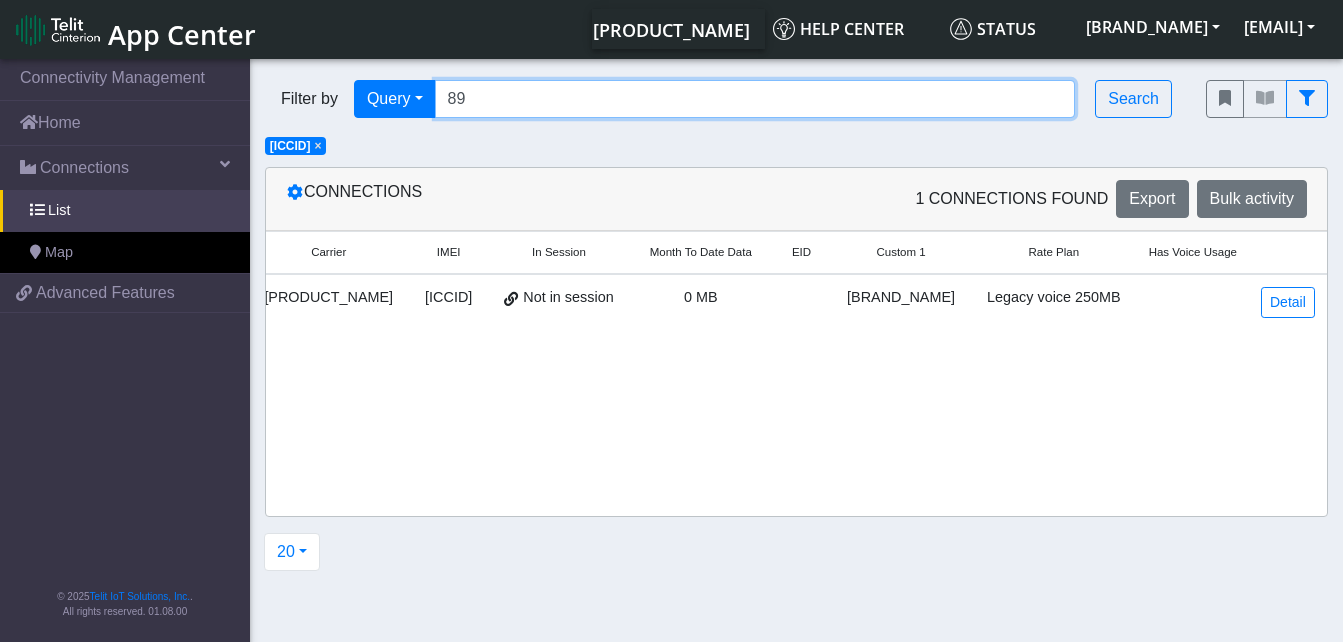 type on "8" 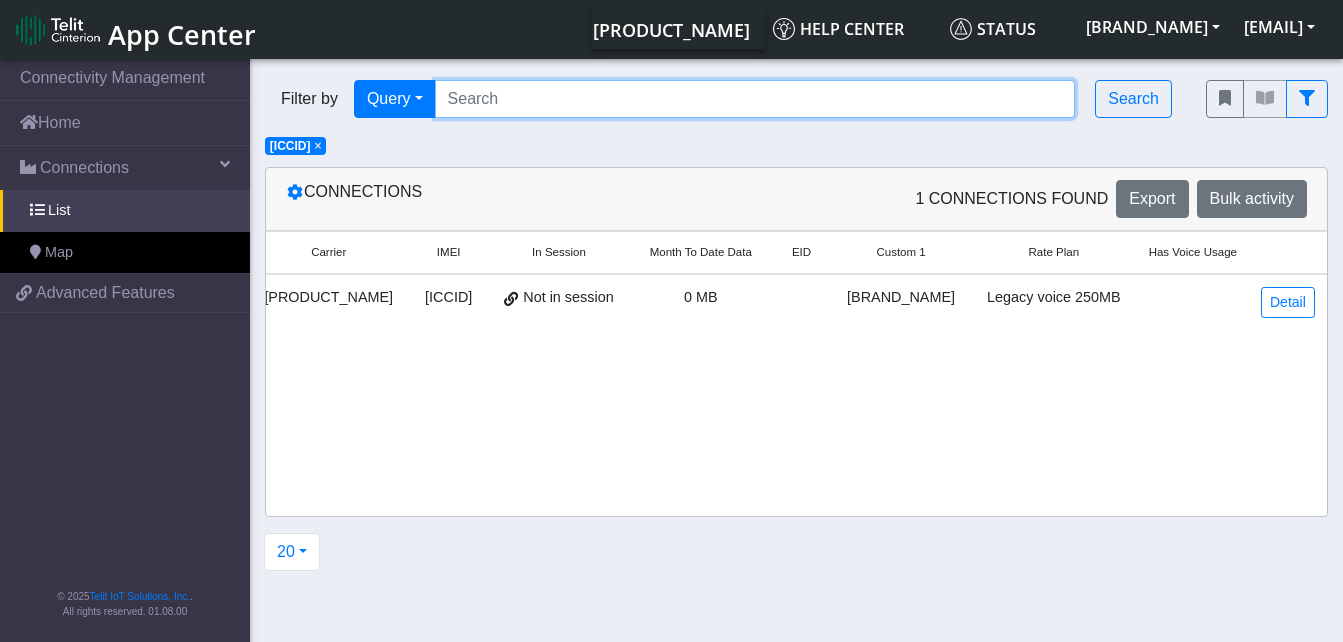 paste on "[ICCID]" 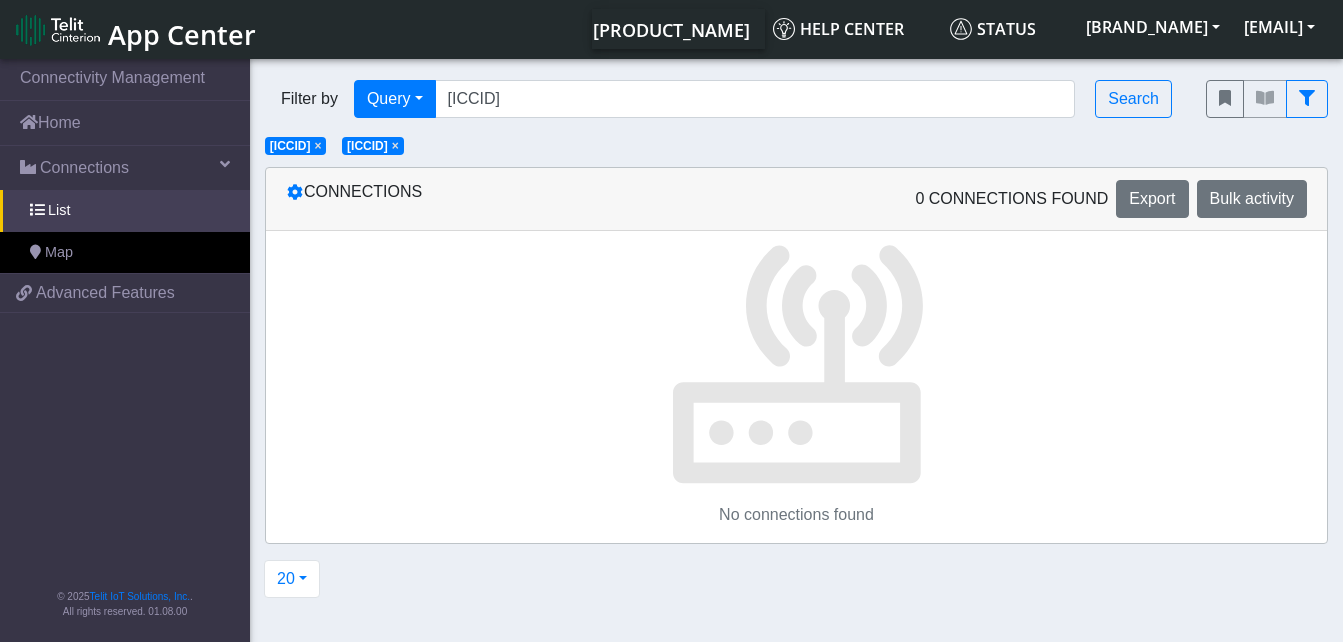click on "×" 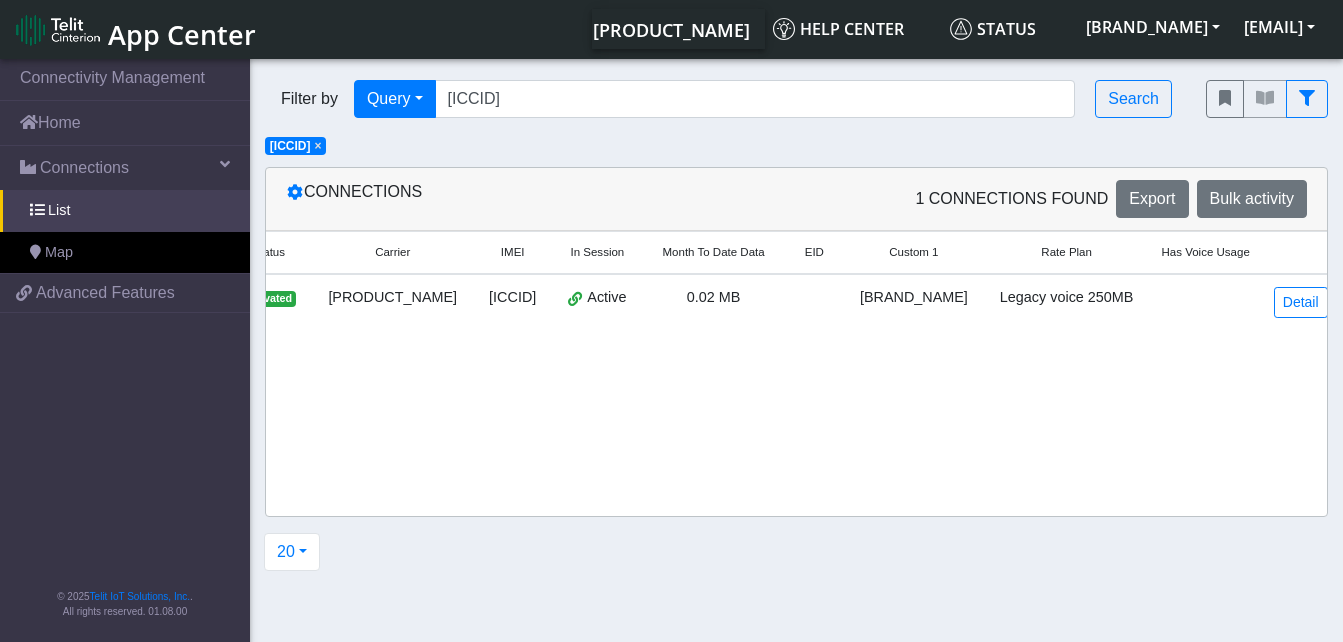 scroll, scrollTop: 0, scrollLeft: 305, axis: horizontal 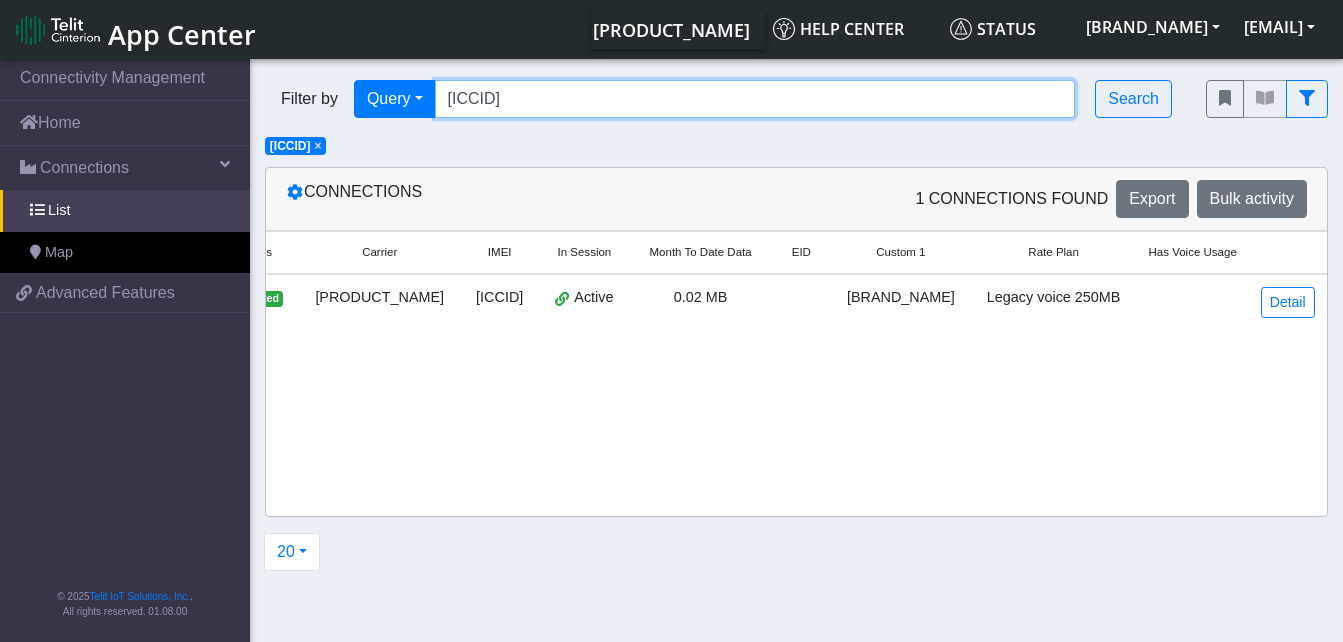 click on "[ICCID]" at bounding box center (755, 99) 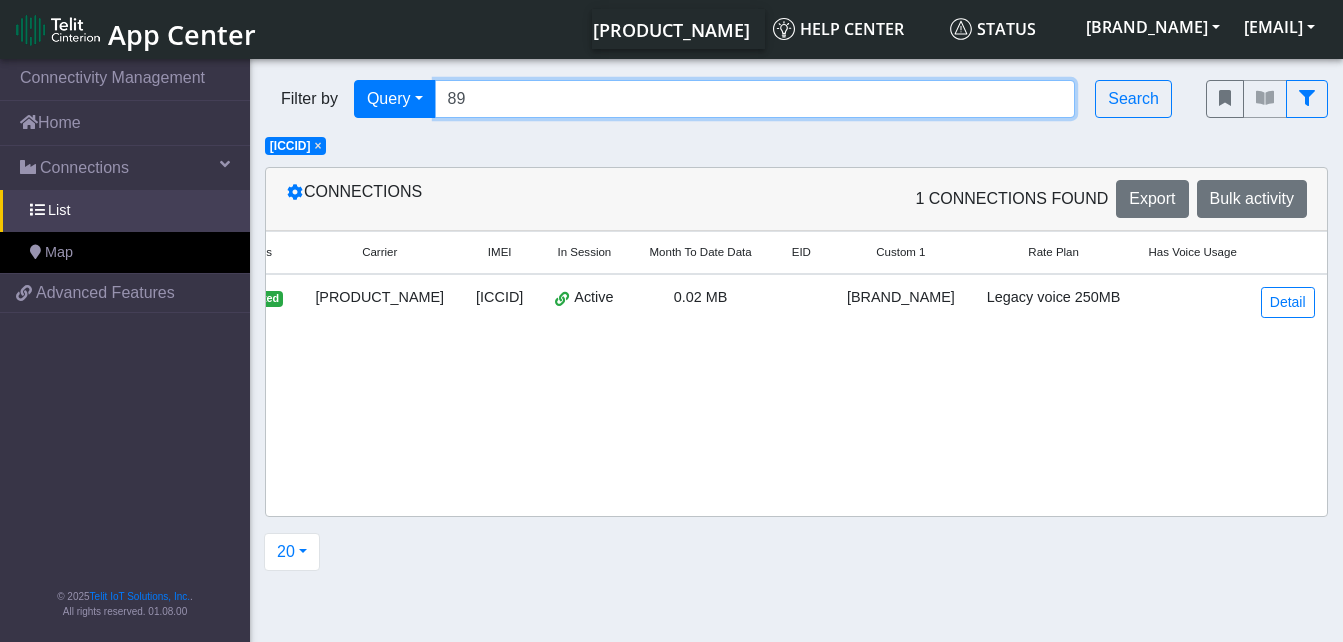 type on "8" 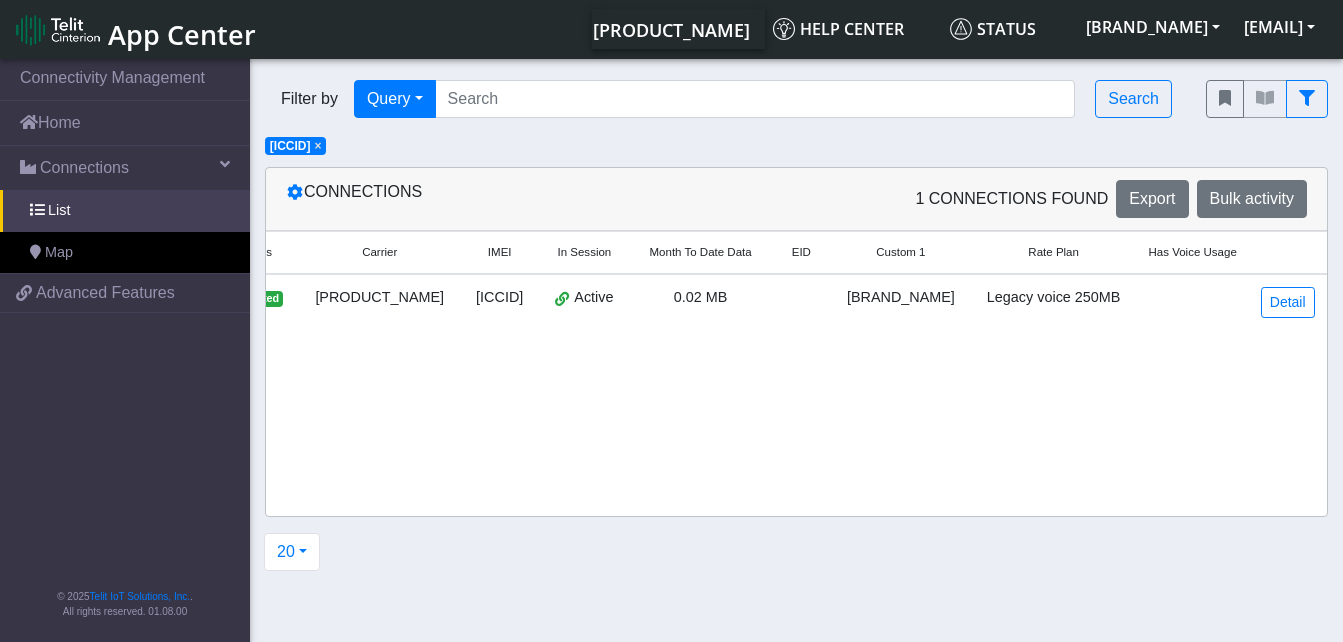 click on "×" 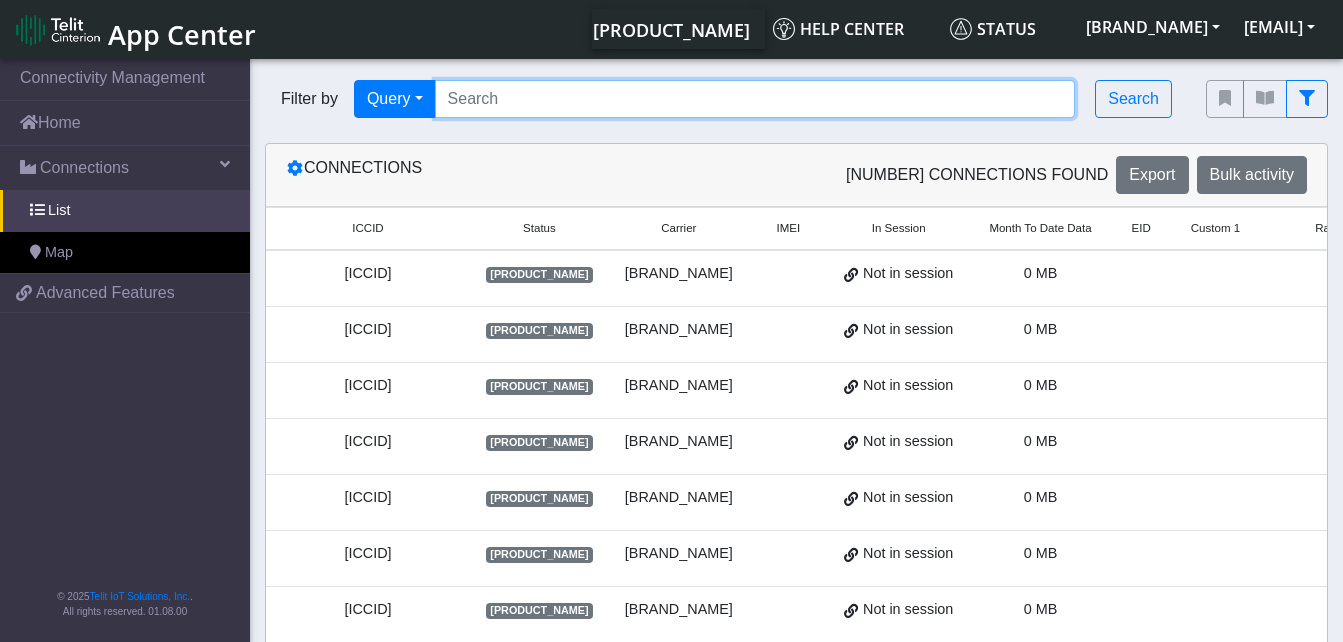 click at bounding box center [755, 99] 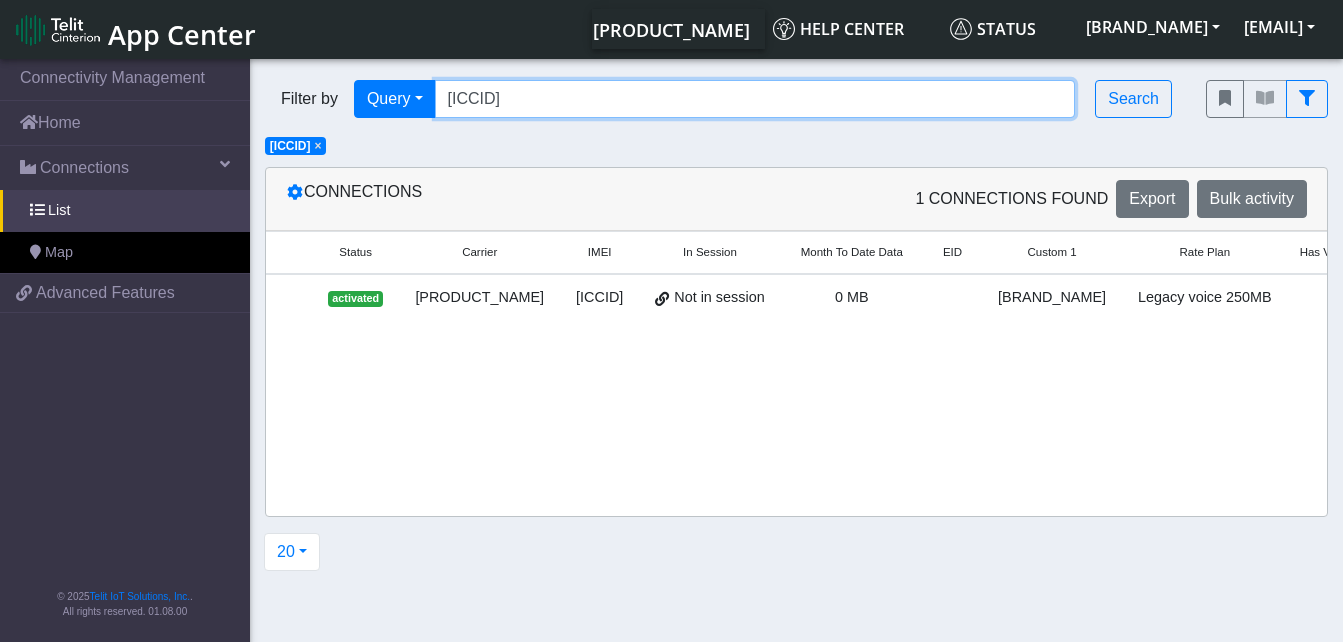 scroll, scrollTop: 0, scrollLeft: 204, axis: horizontal 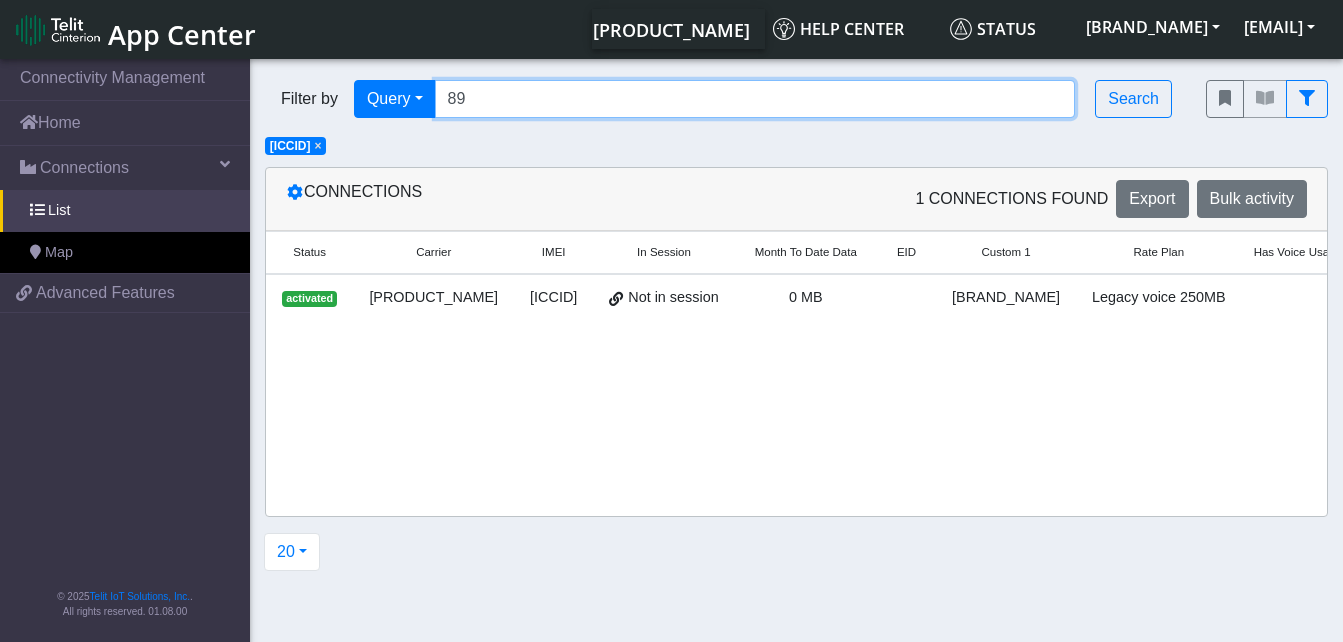 type on "8" 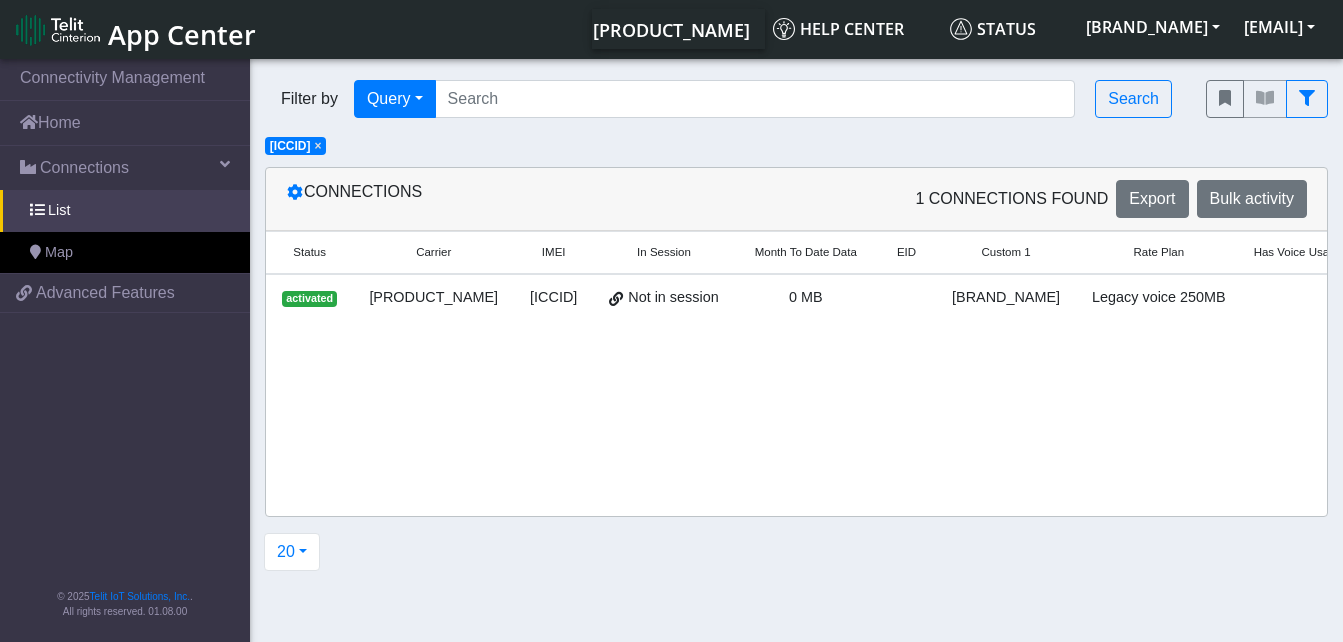 click on "×" 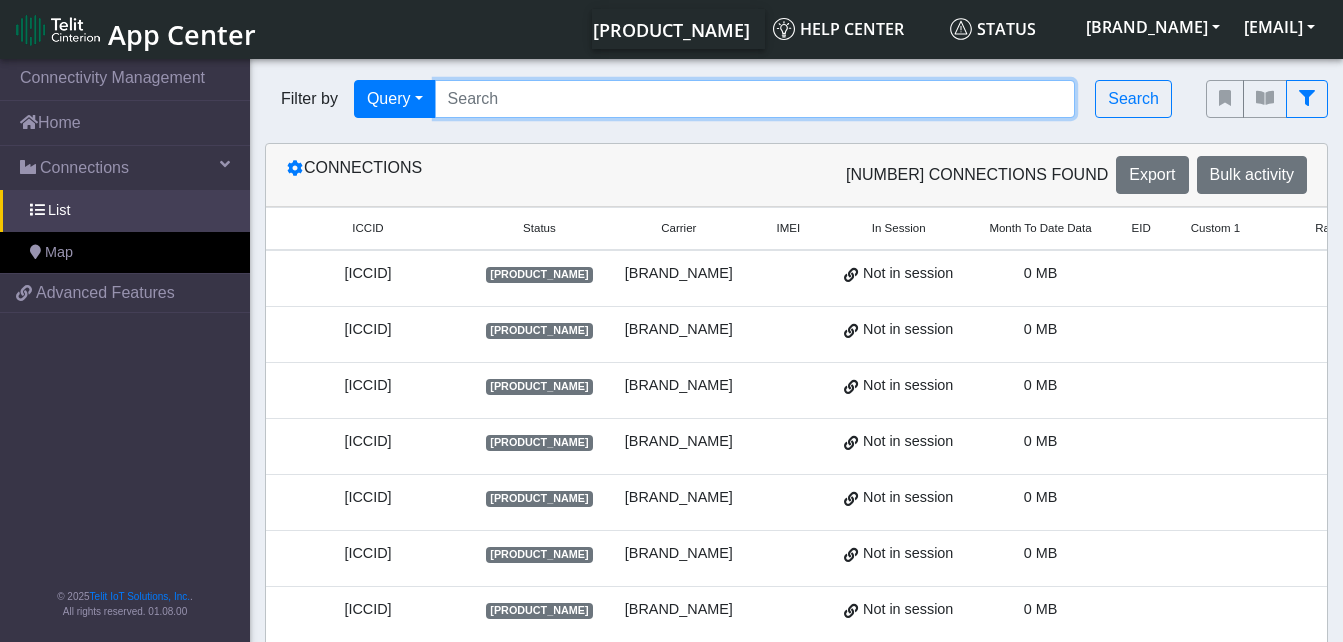 click at bounding box center (755, 99) 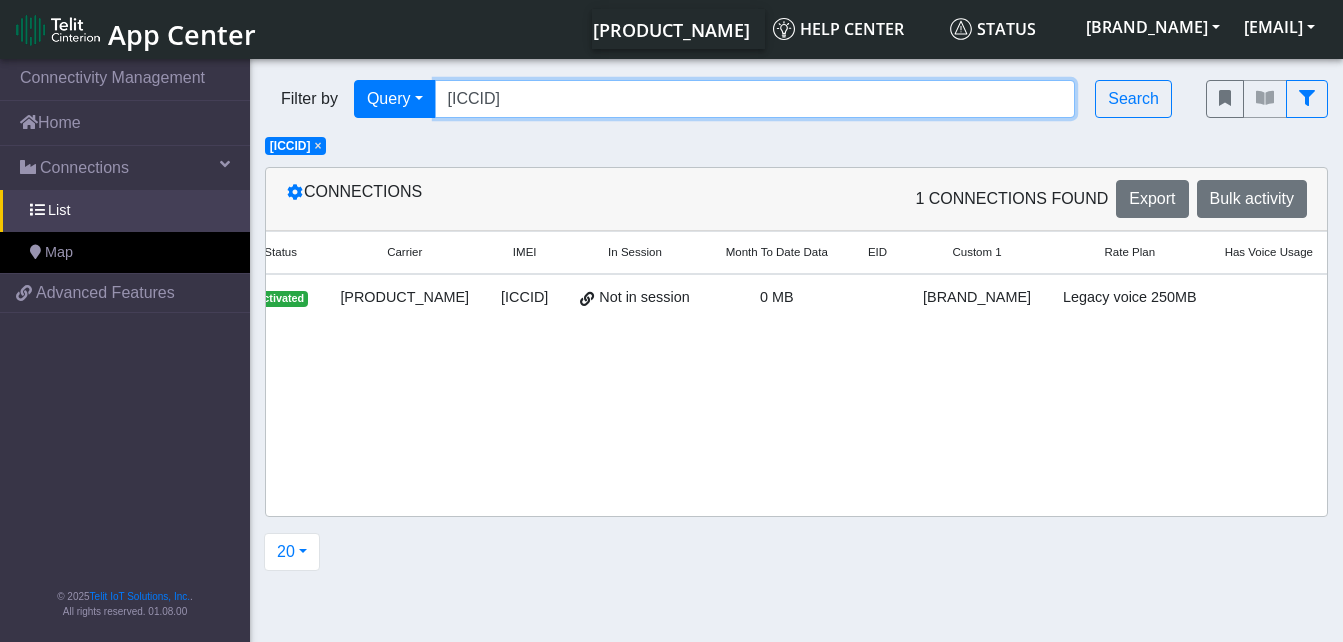 scroll, scrollTop: 0, scrollLeft: 235, axis: horizontal 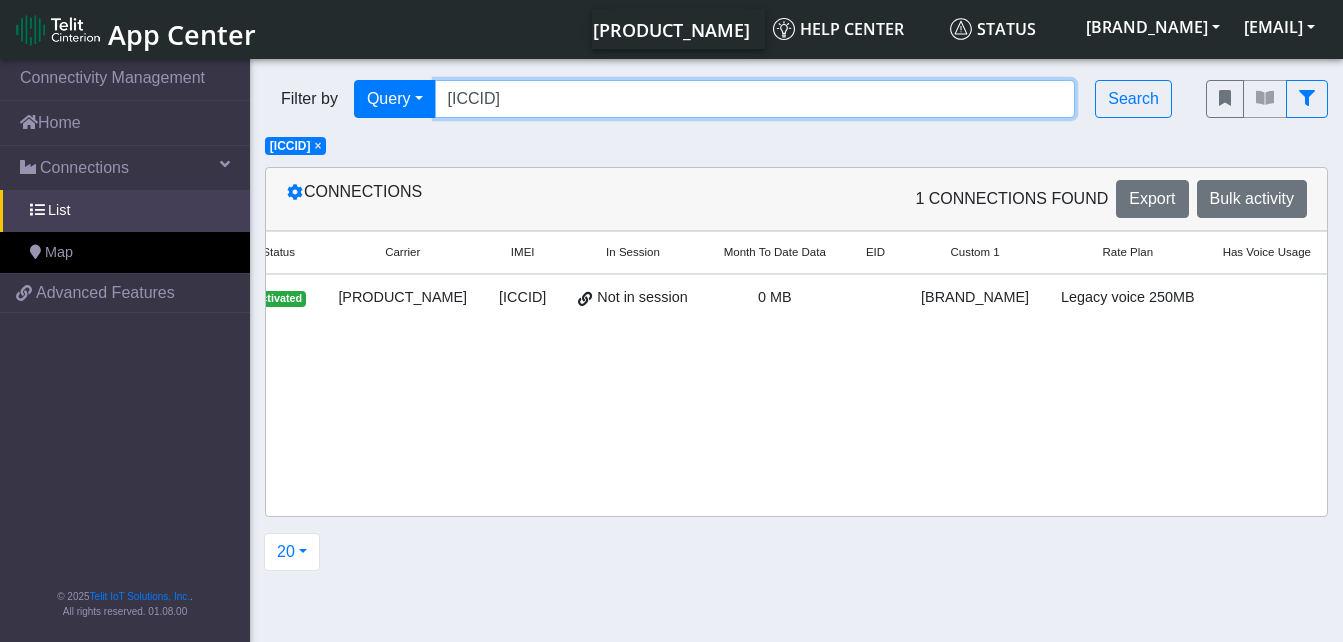 click on "[ICCID]" at bounding box center (755, 99) 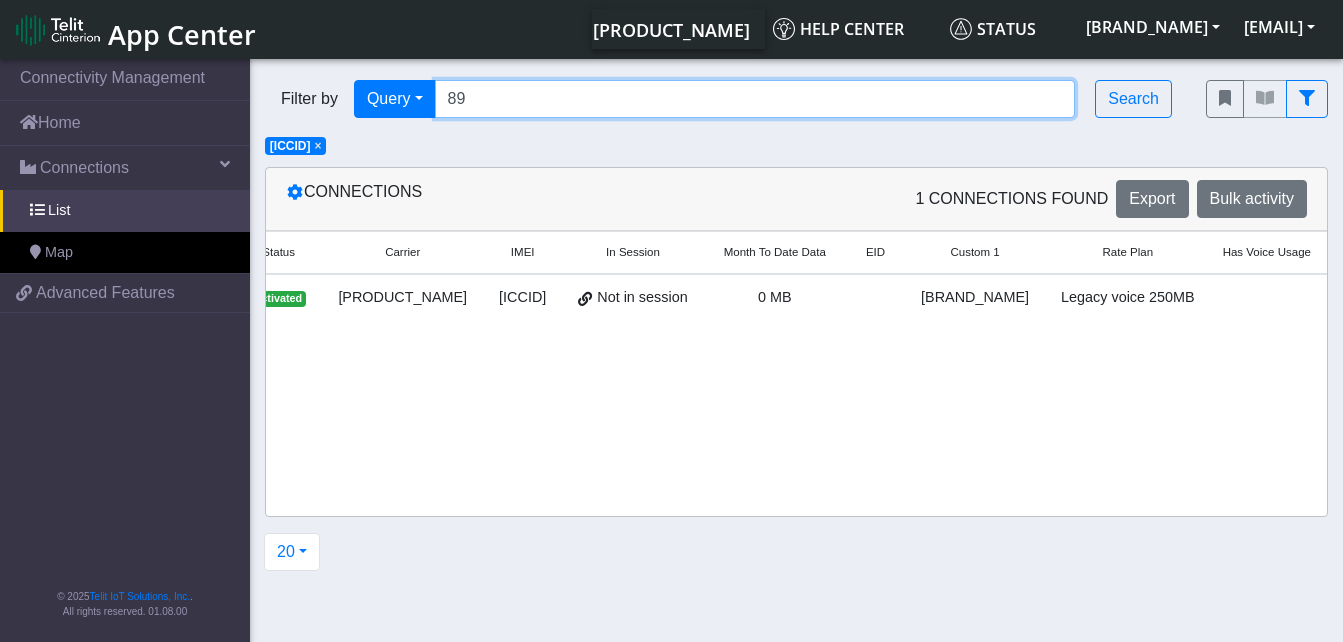 type on "8" 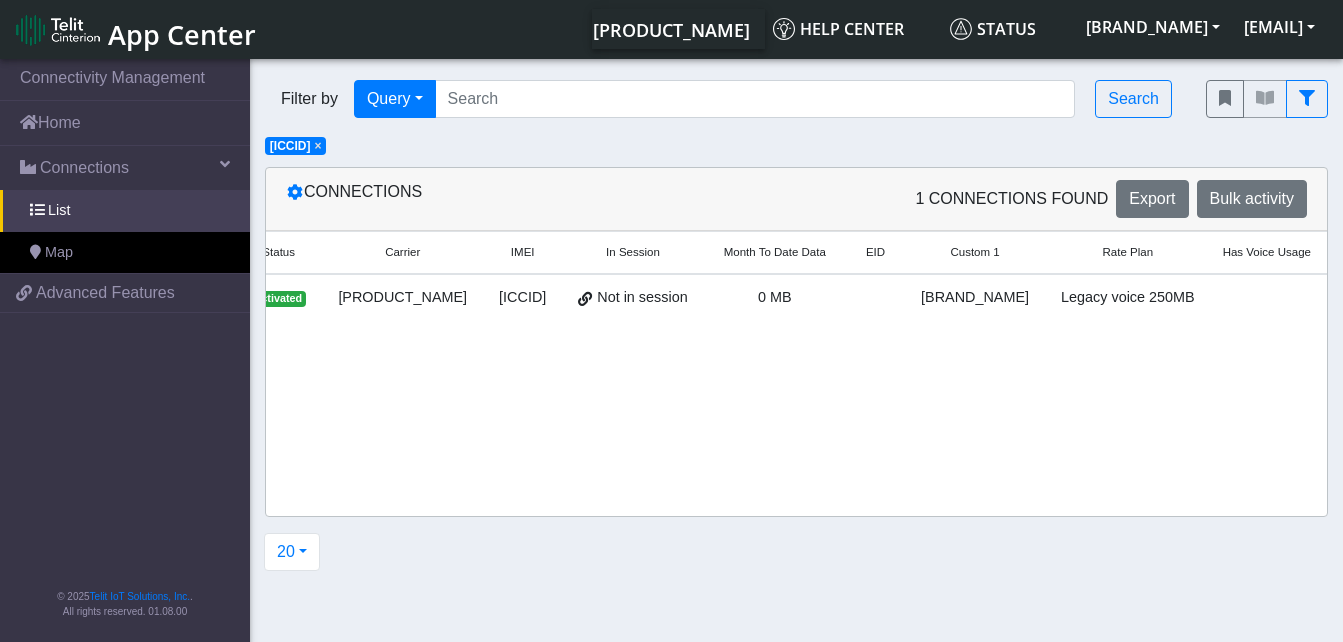 click on "×" 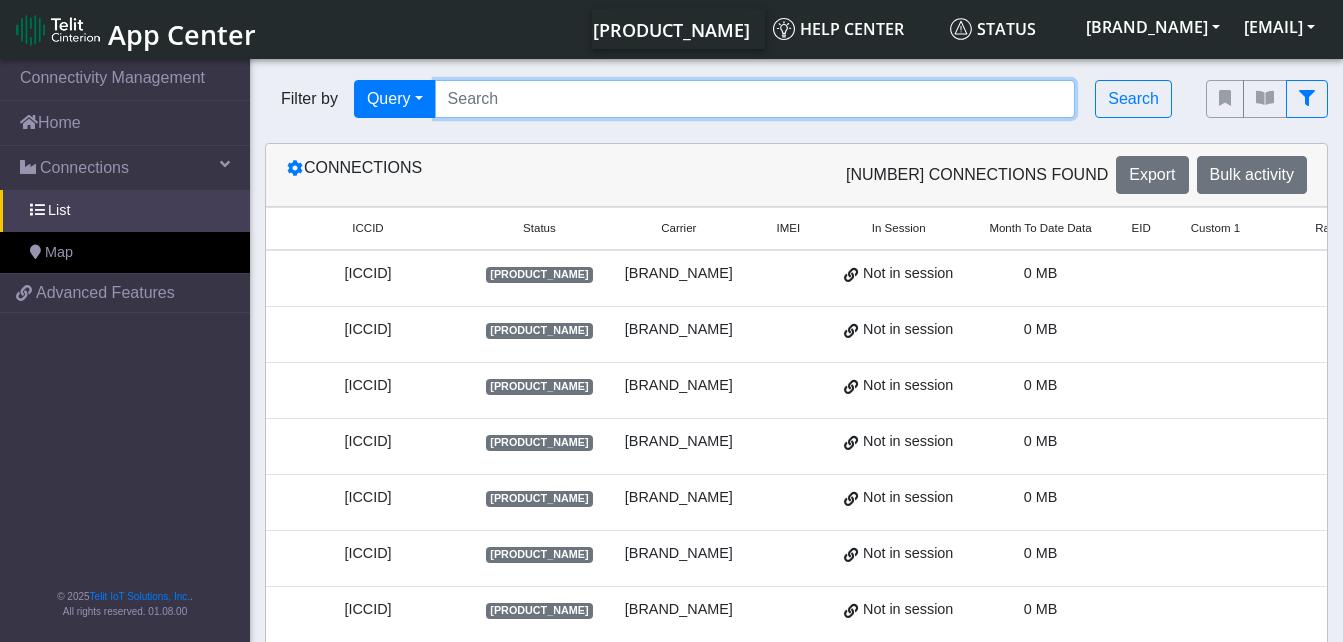 click at bounding box center [755, 99] 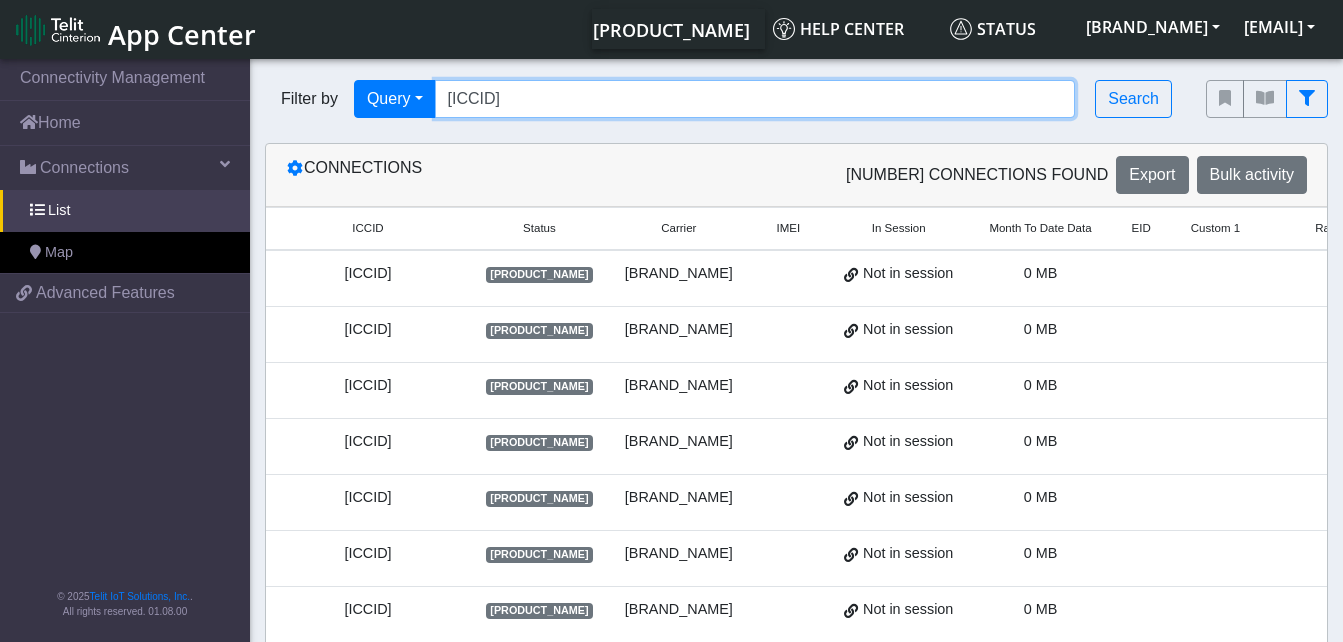 type on "[ICCID]" 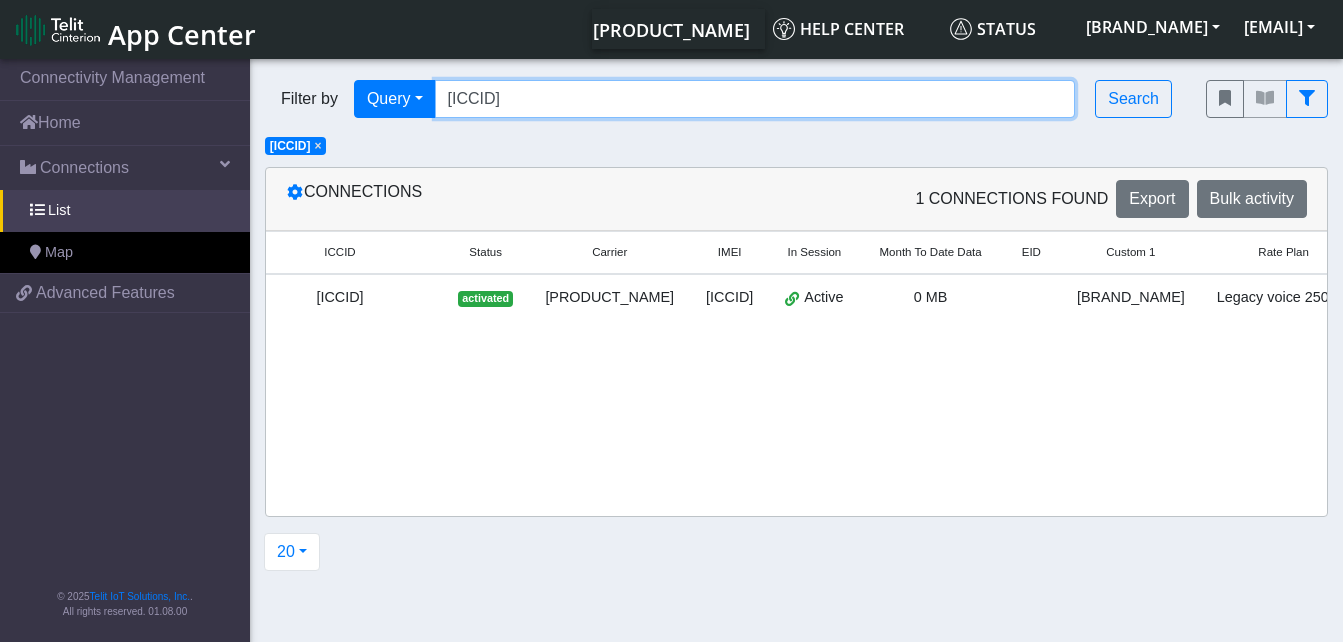scroll, scrollTop: 0, scrollLeft: 0, axis: both 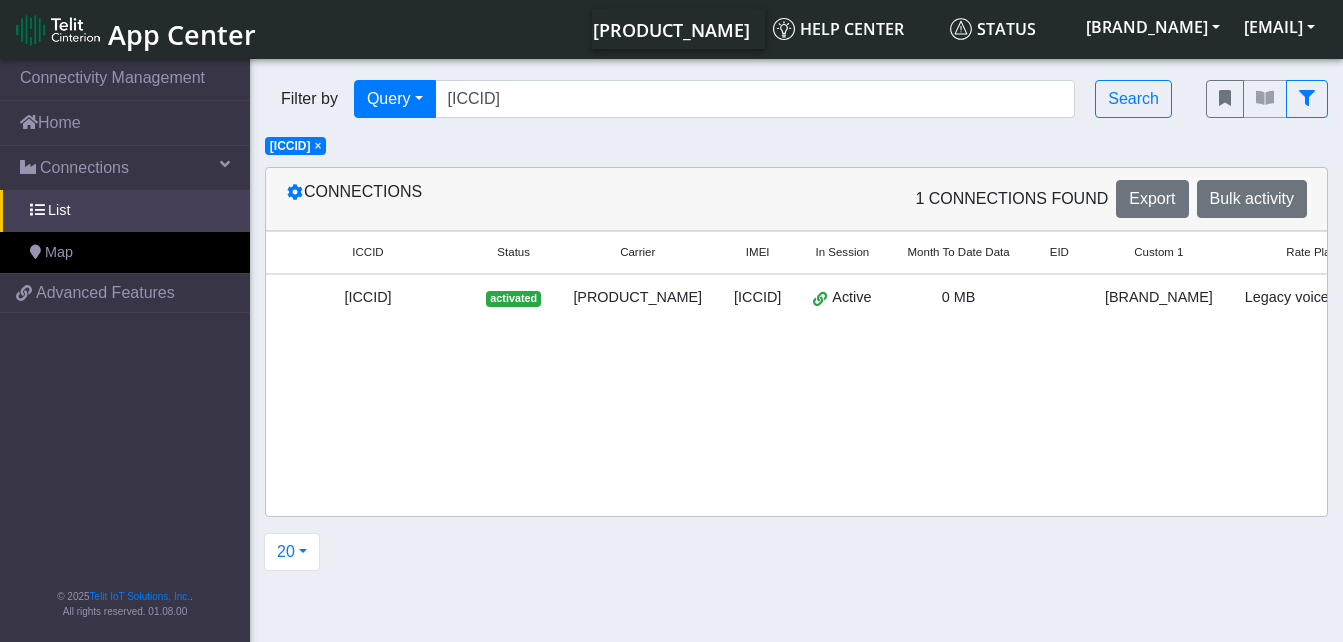 click on "×" 